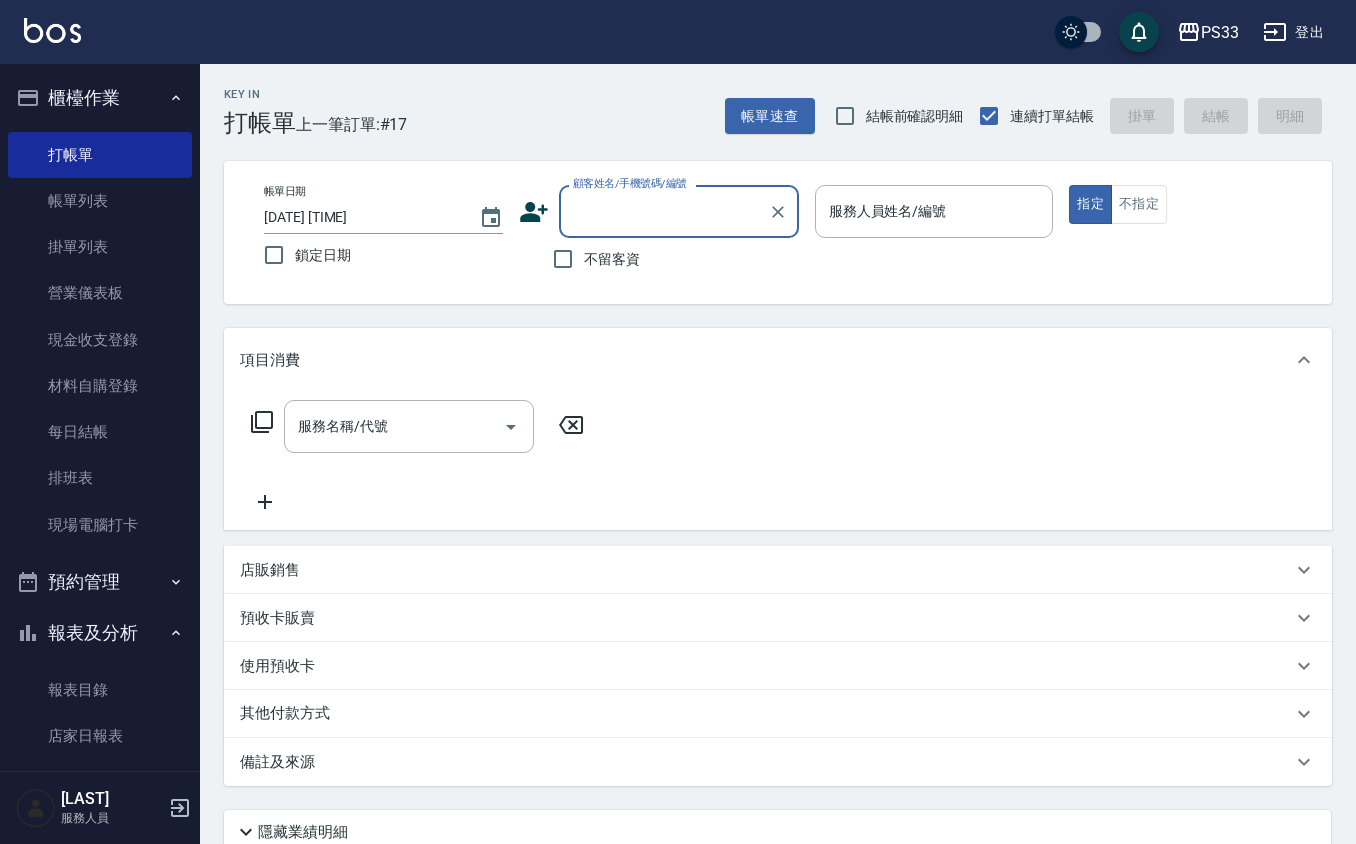 scroll, scrollTop: 0, scrollLeft: 0, axis: both 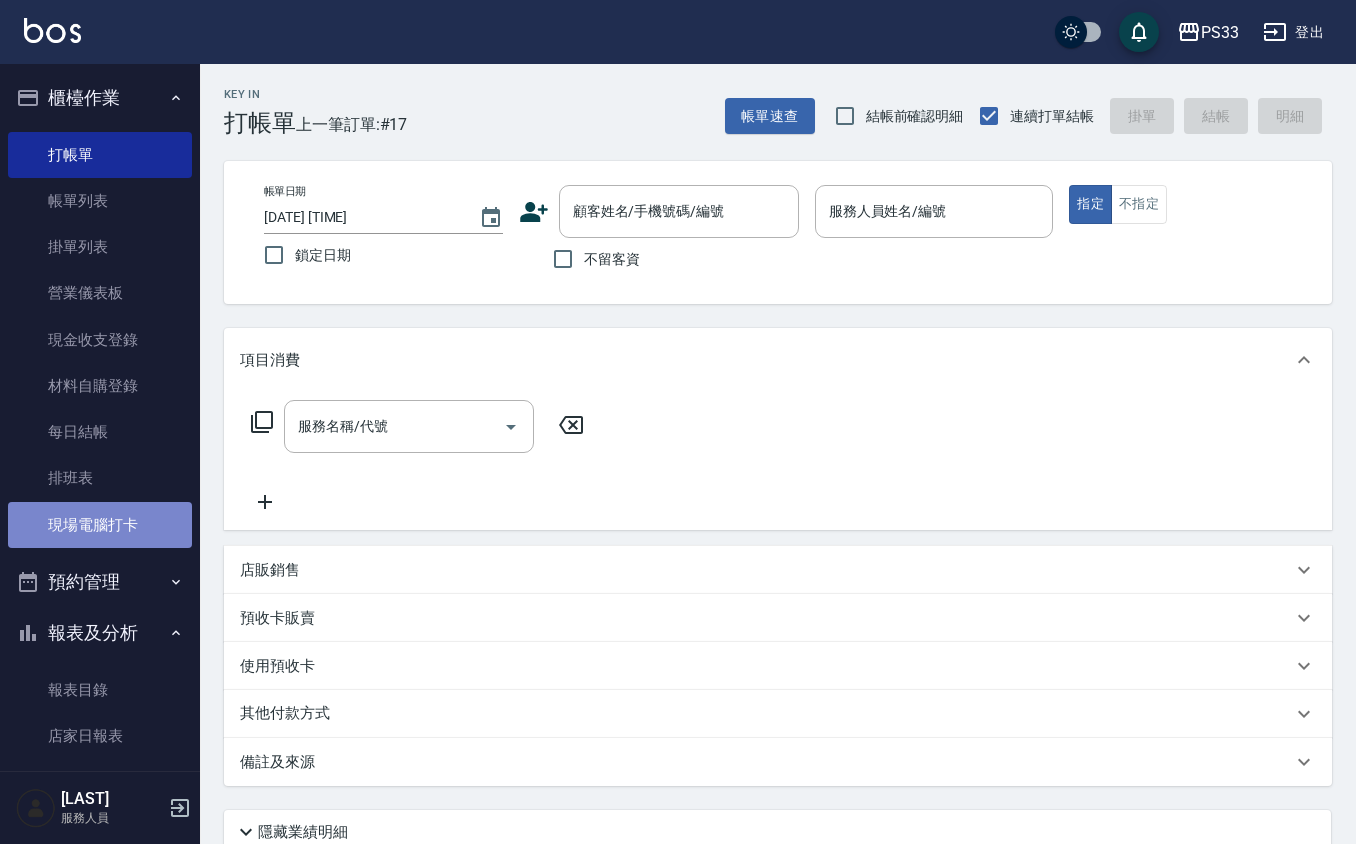 click on "現場電腦打卡" at bounding box center (100, 525) 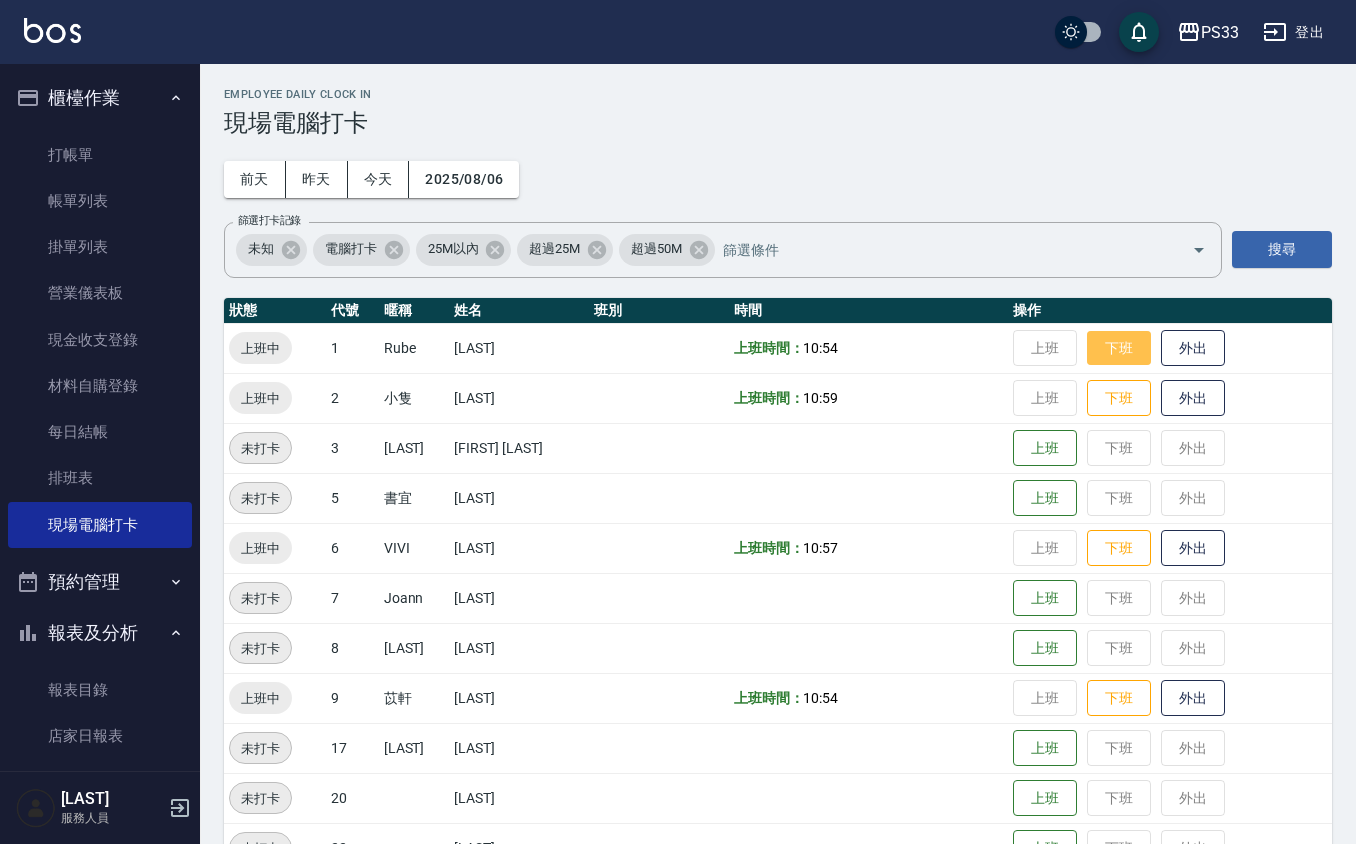 click on "下班" at bounding box center [1119, 348] 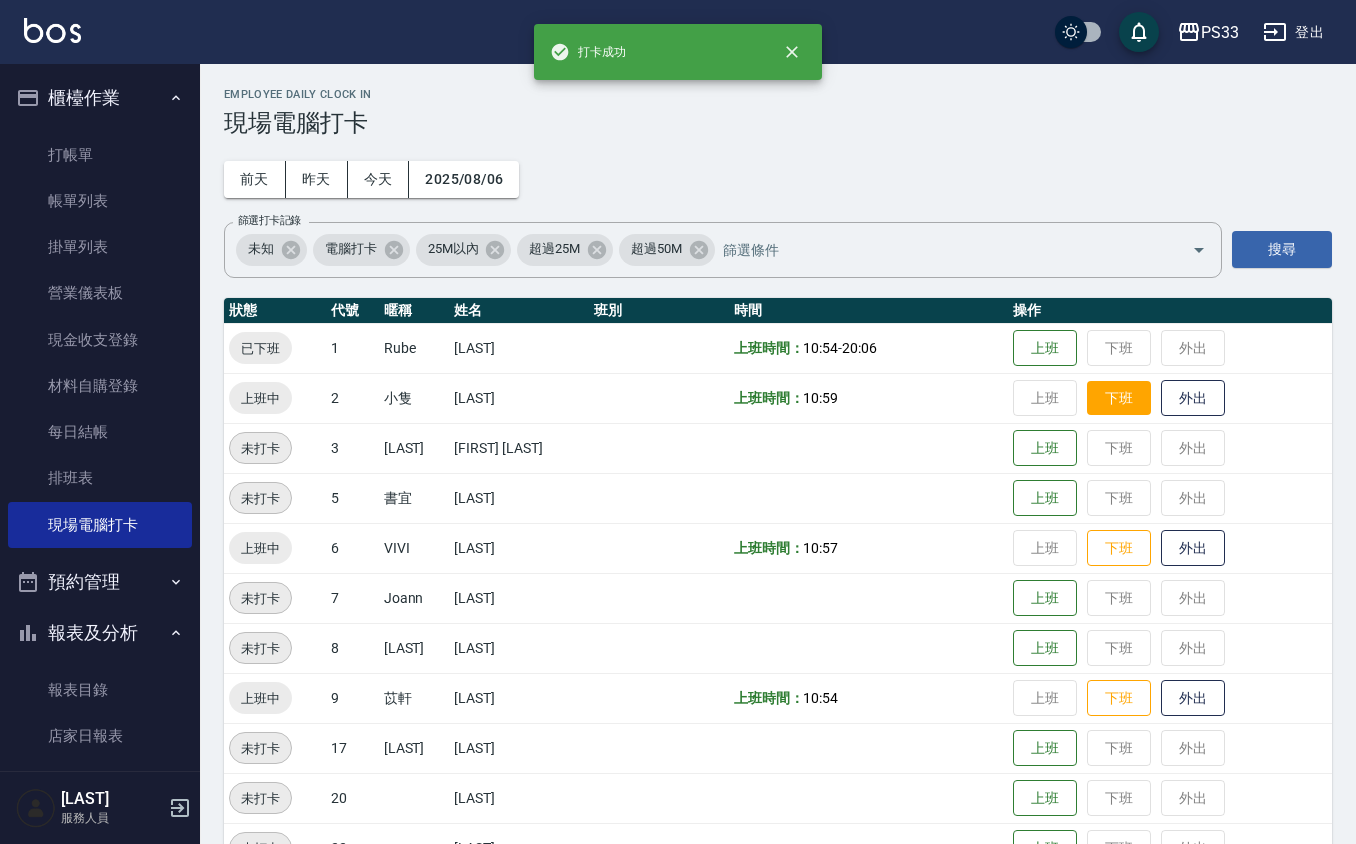 click on "下班" at bounding box center (1119, 398) 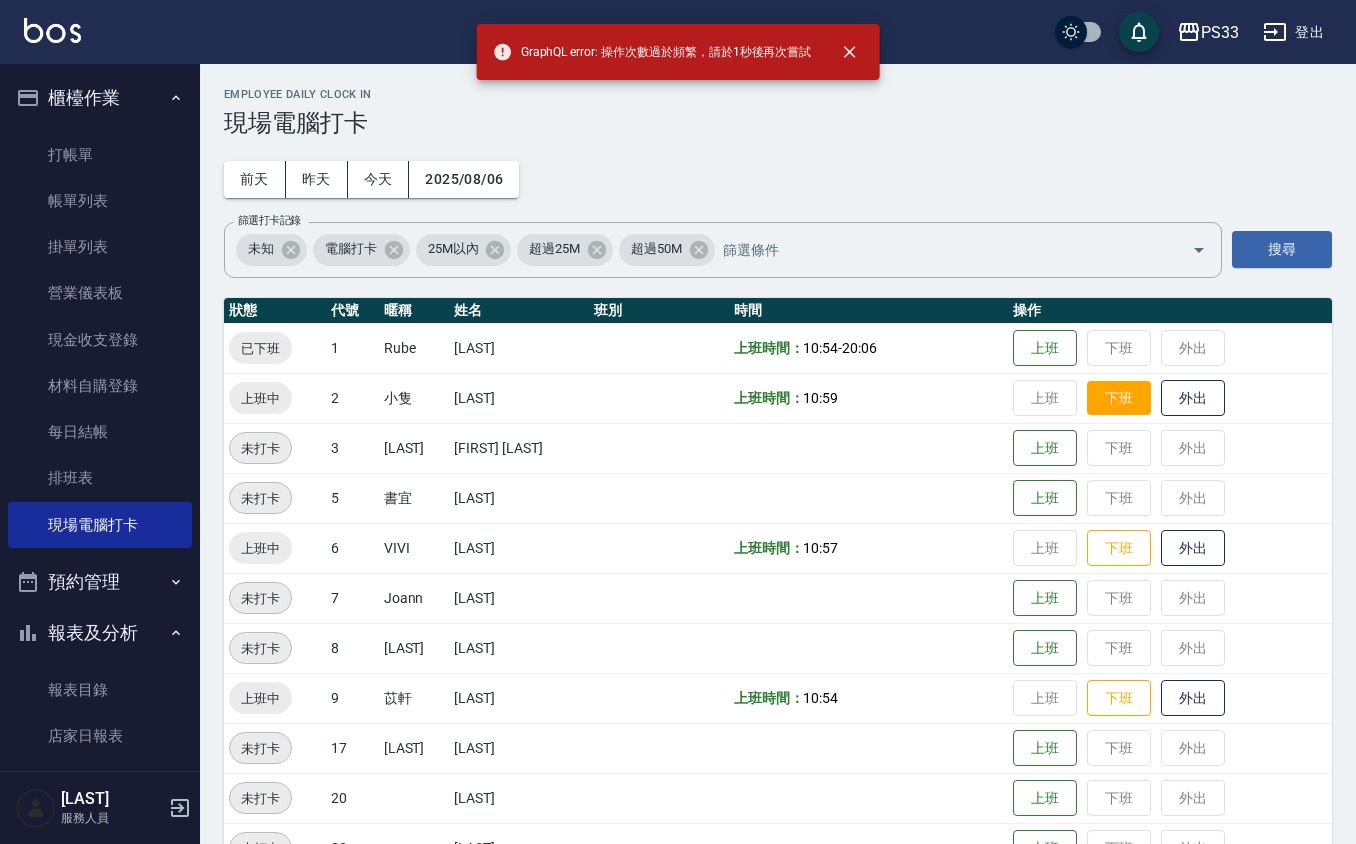 click on "下班" at bounding box center (1119, 398) 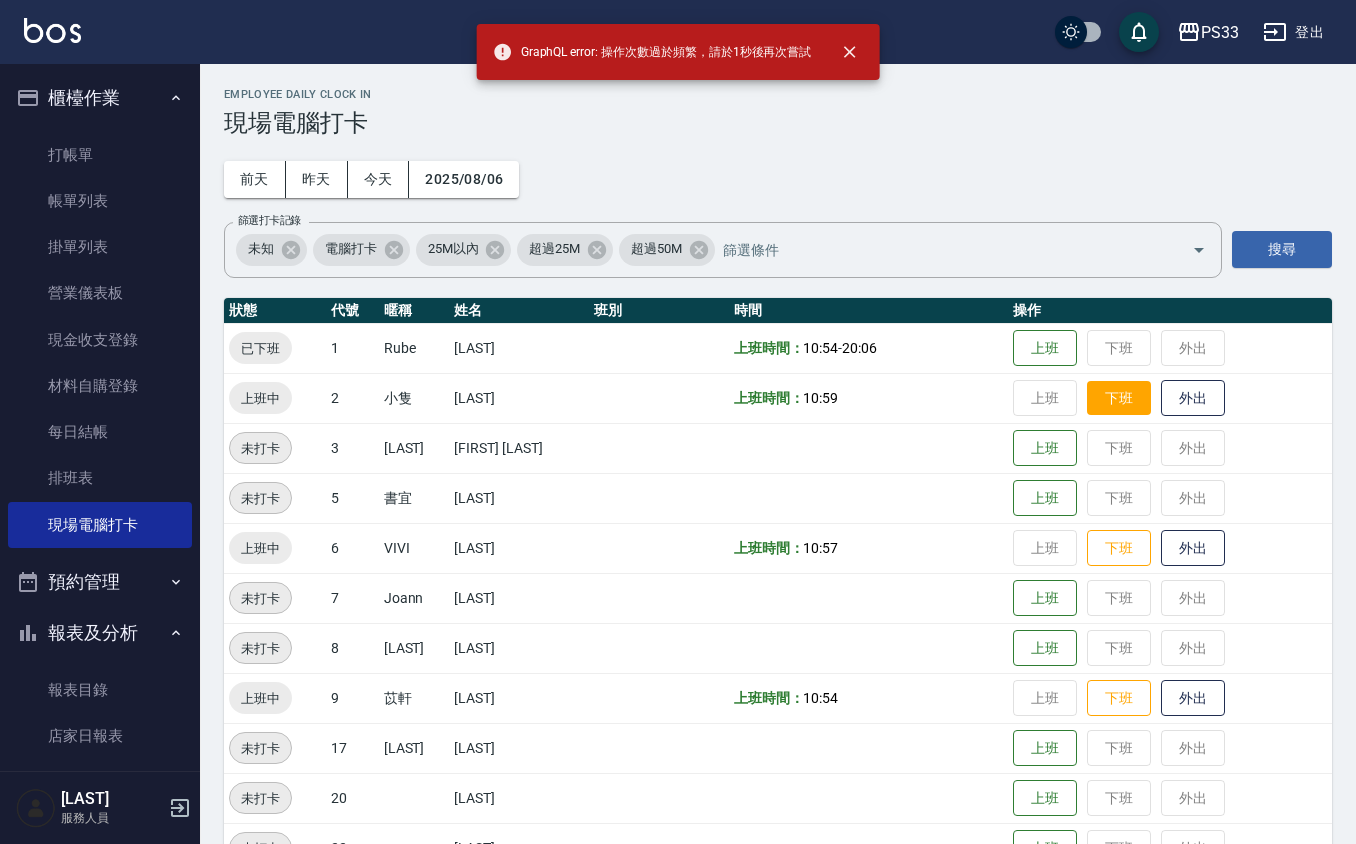 click on "下班" at bounding box center (1119, 398) 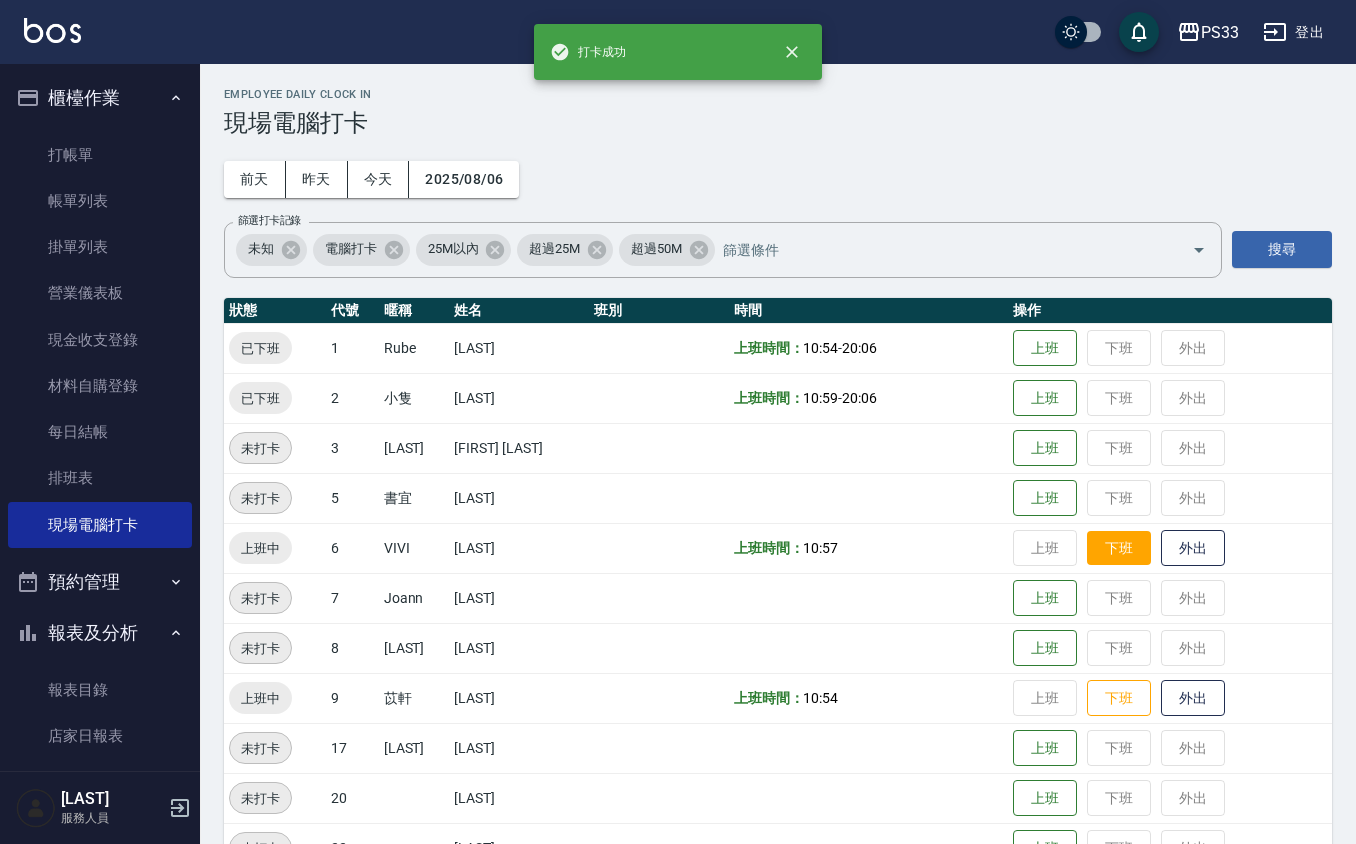click on "下班" at bounding box center (1119, 548) 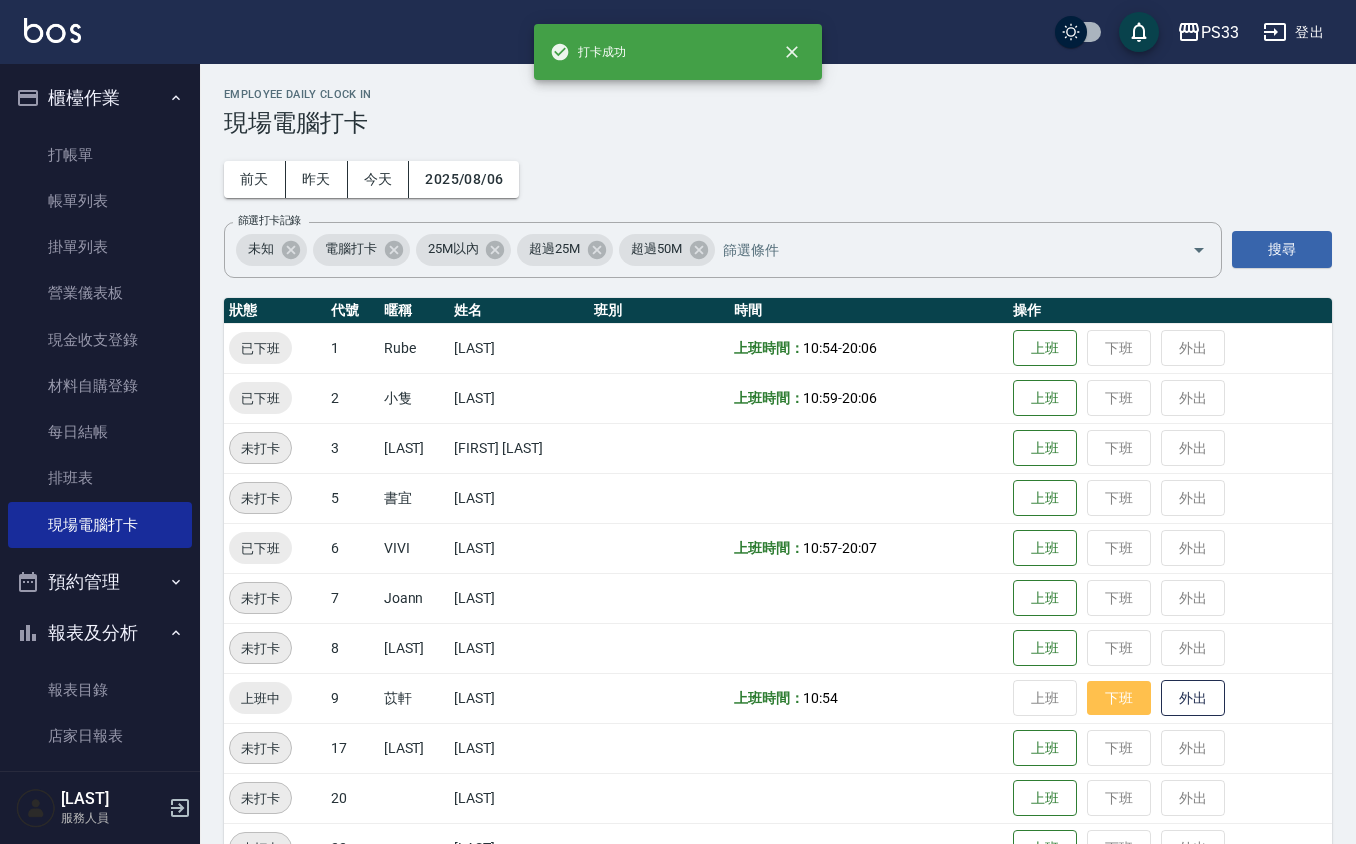 click on "下班" at bounding box center (1119, 698) 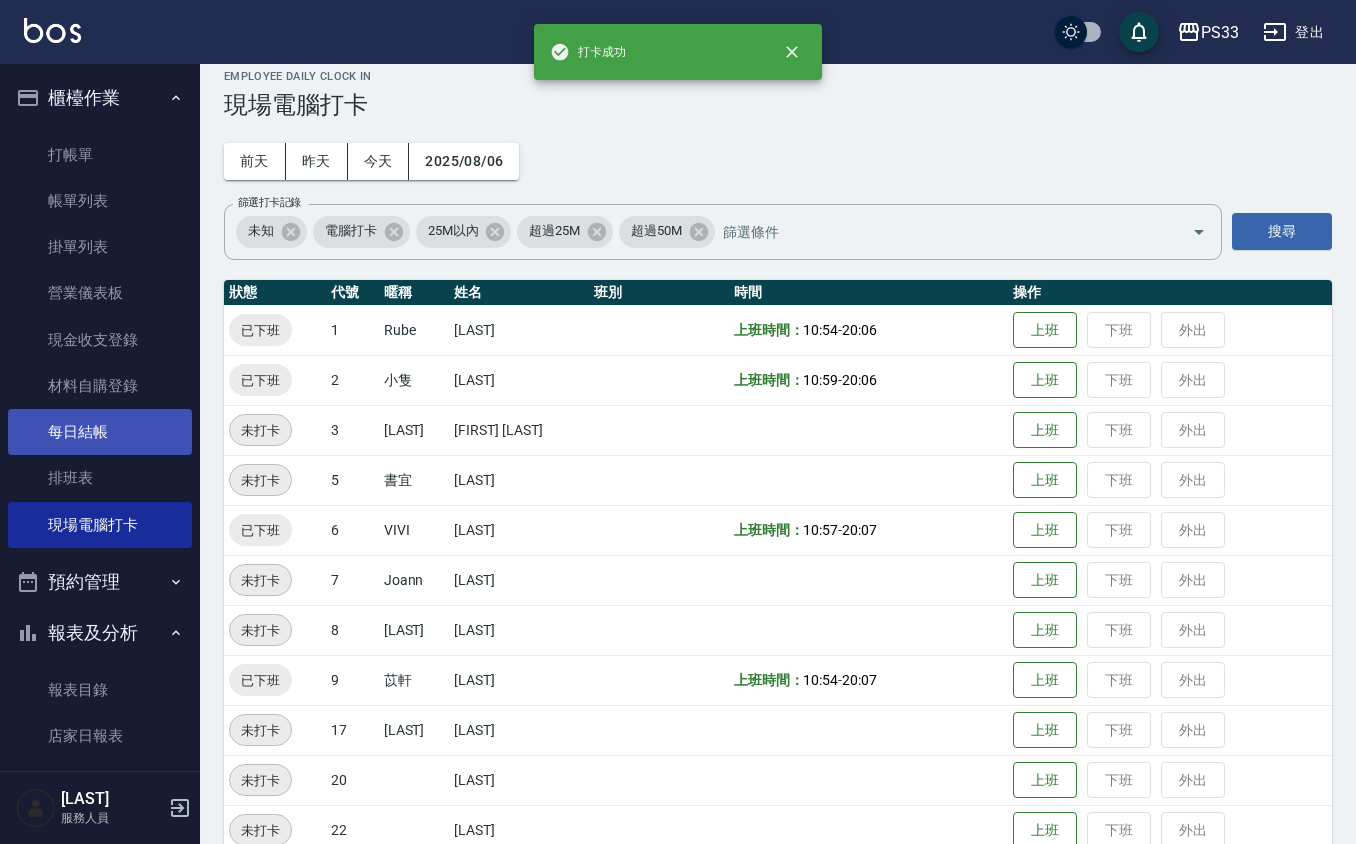 scroll, scrollTop: 0, scrollLeft: 0, axis: both 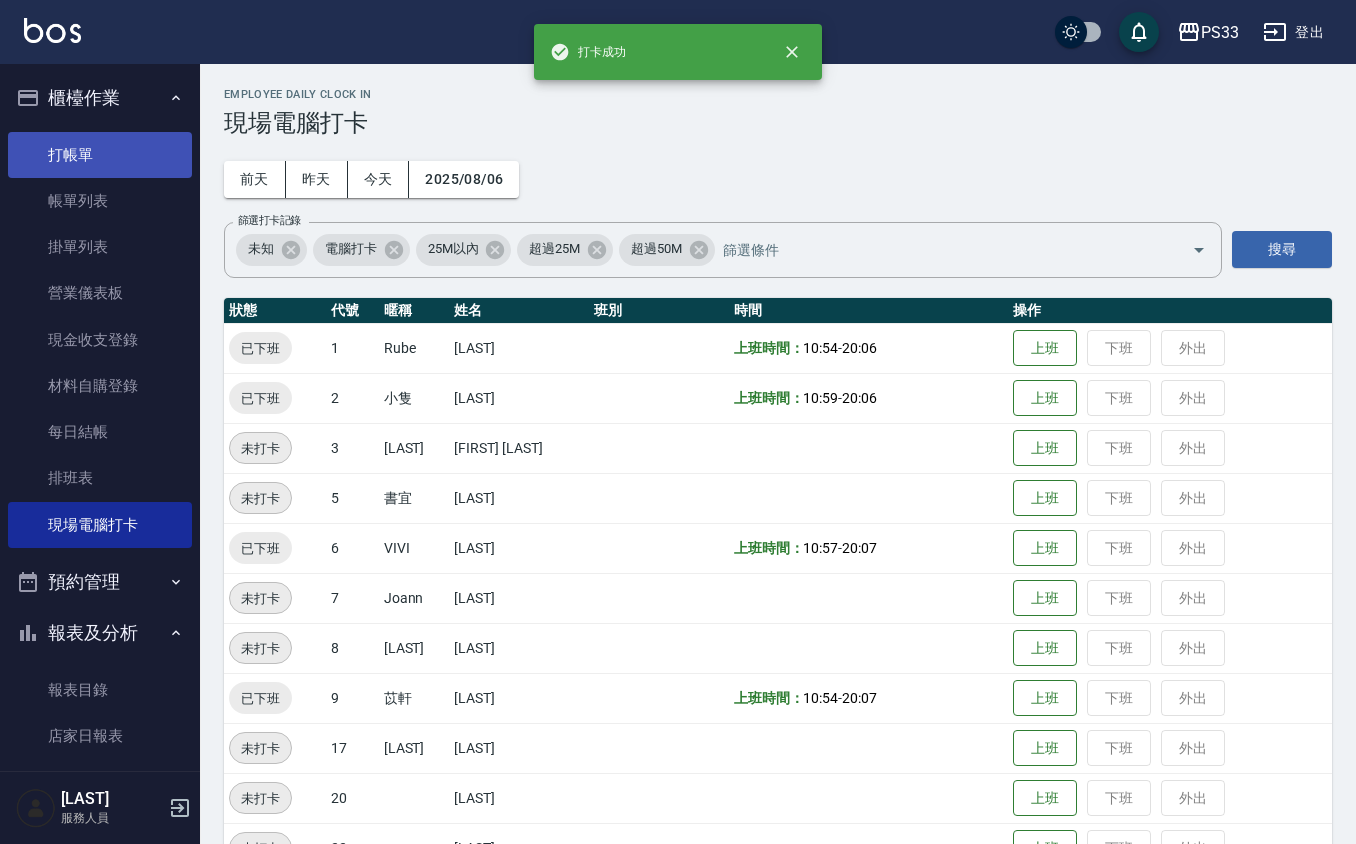 click on "打帳單" at bounding box center [100, 155] 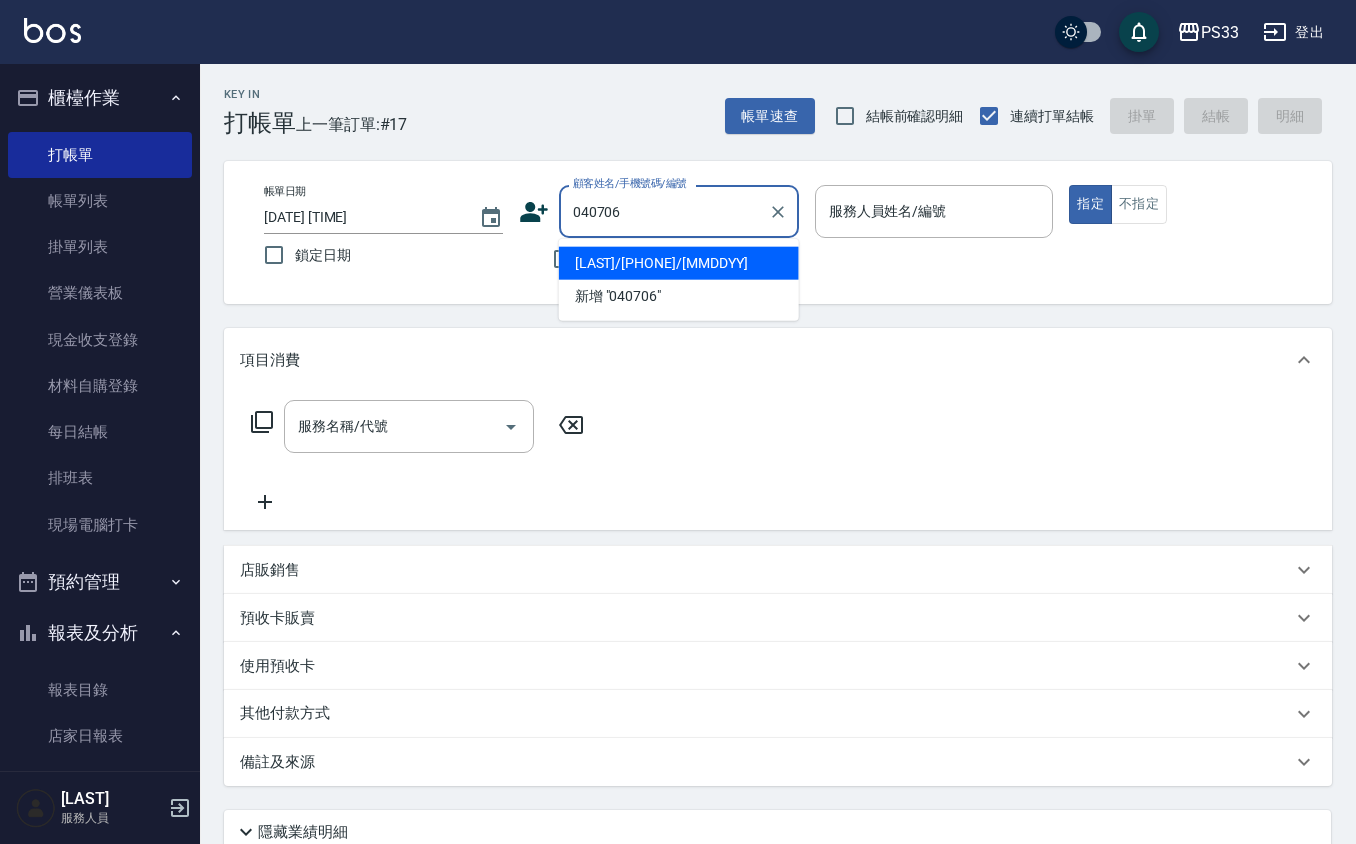 type on "[LAST]/[PHONE]/[MMDDYY]" 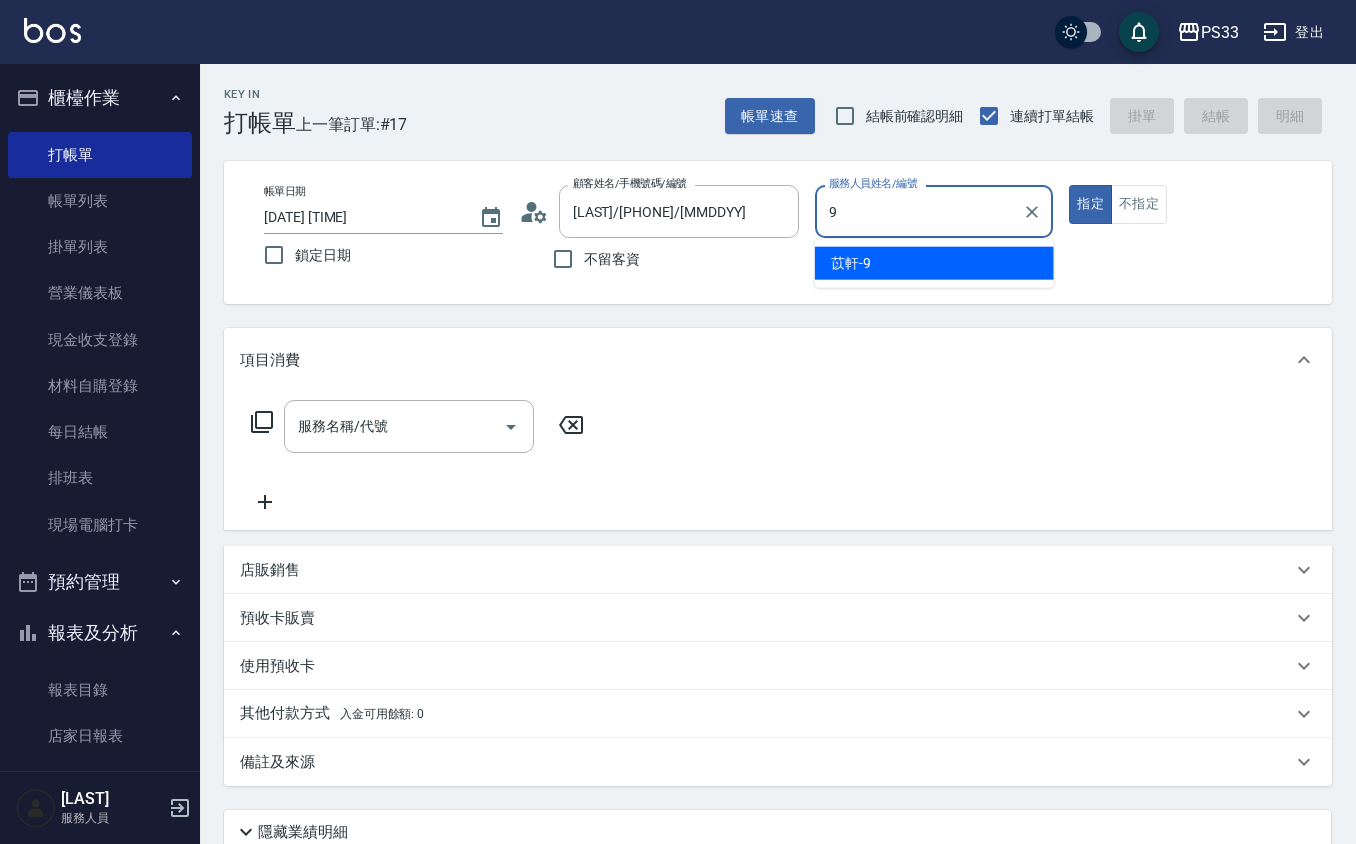 type on "[LAST]-9" 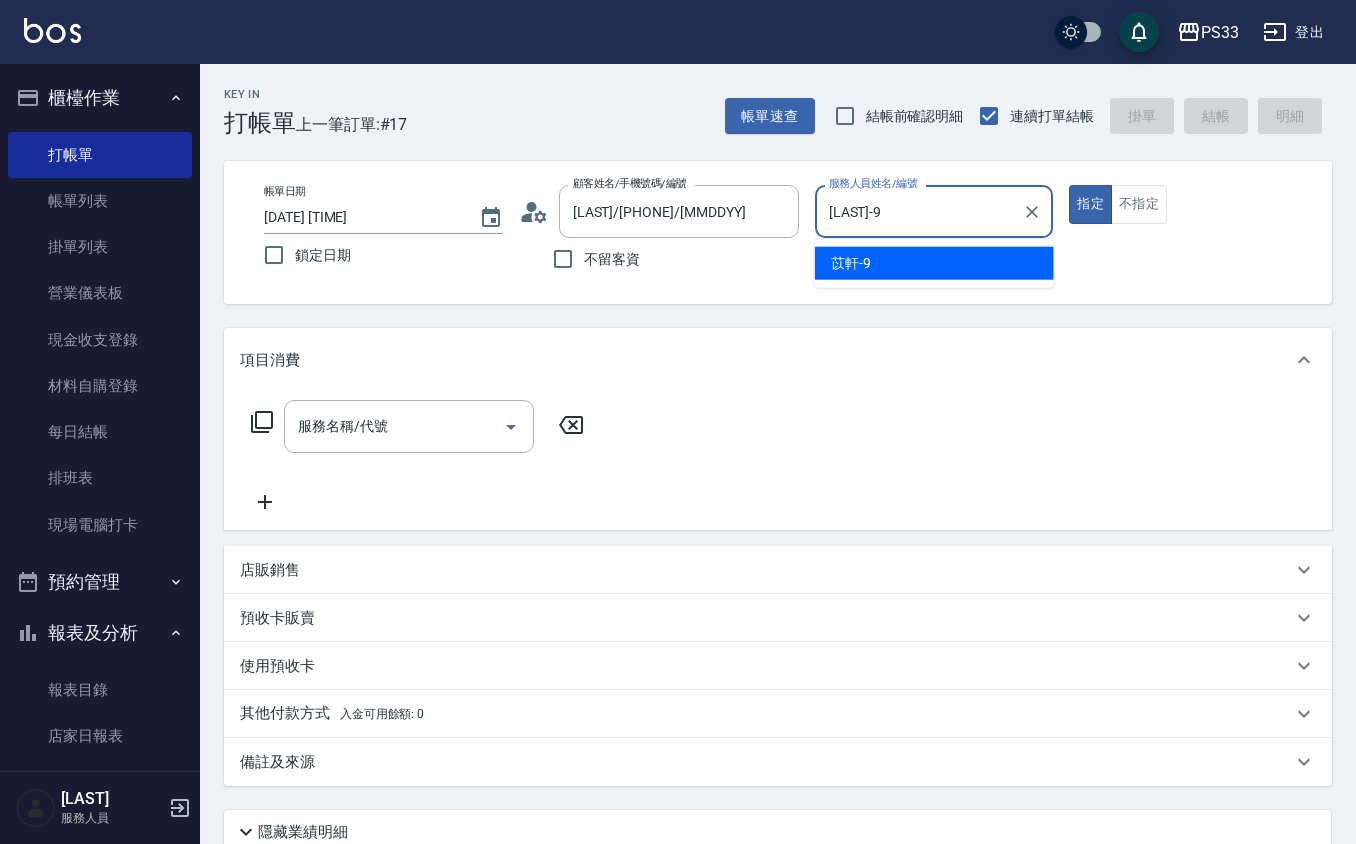 type on "true" 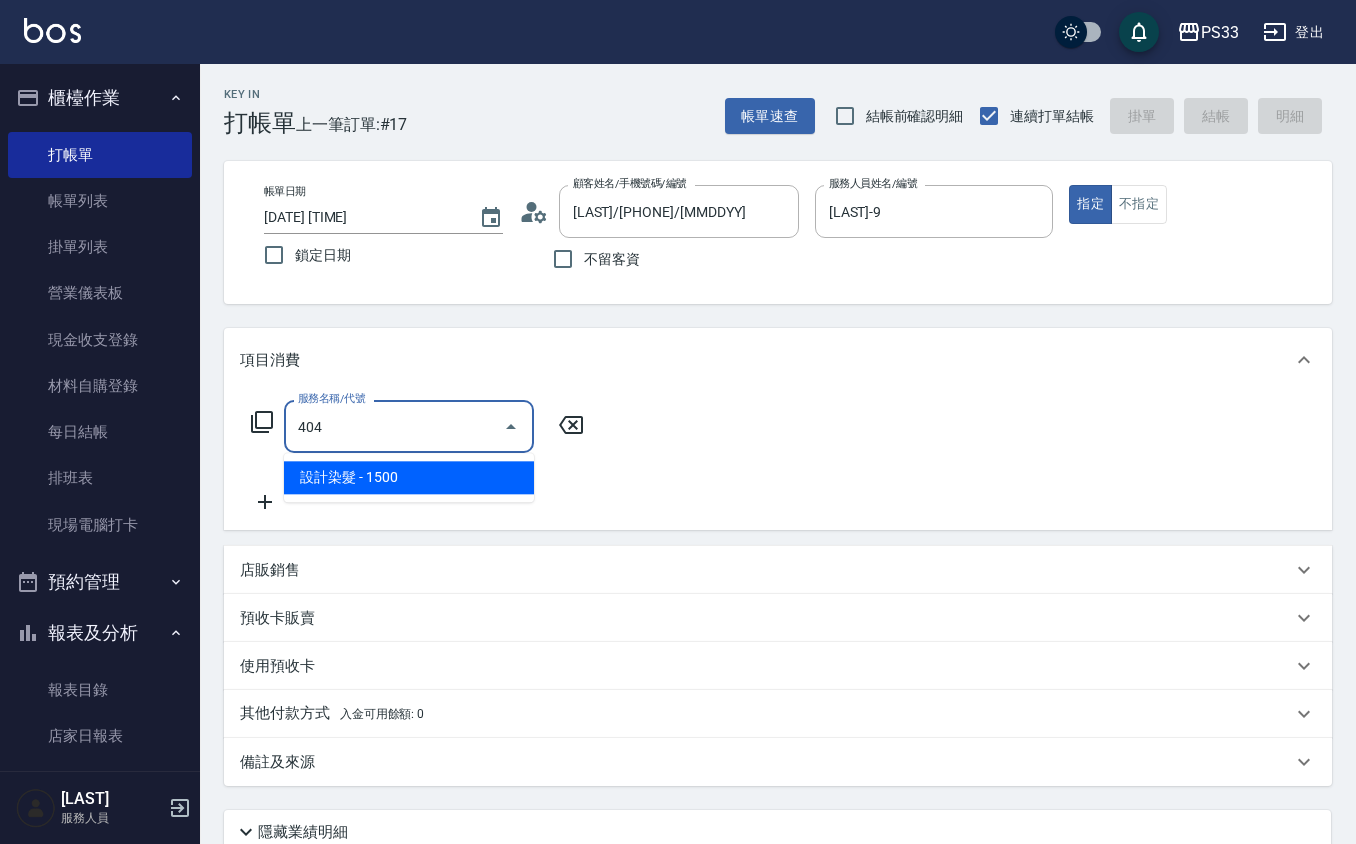 type on "設計染髮(404)" 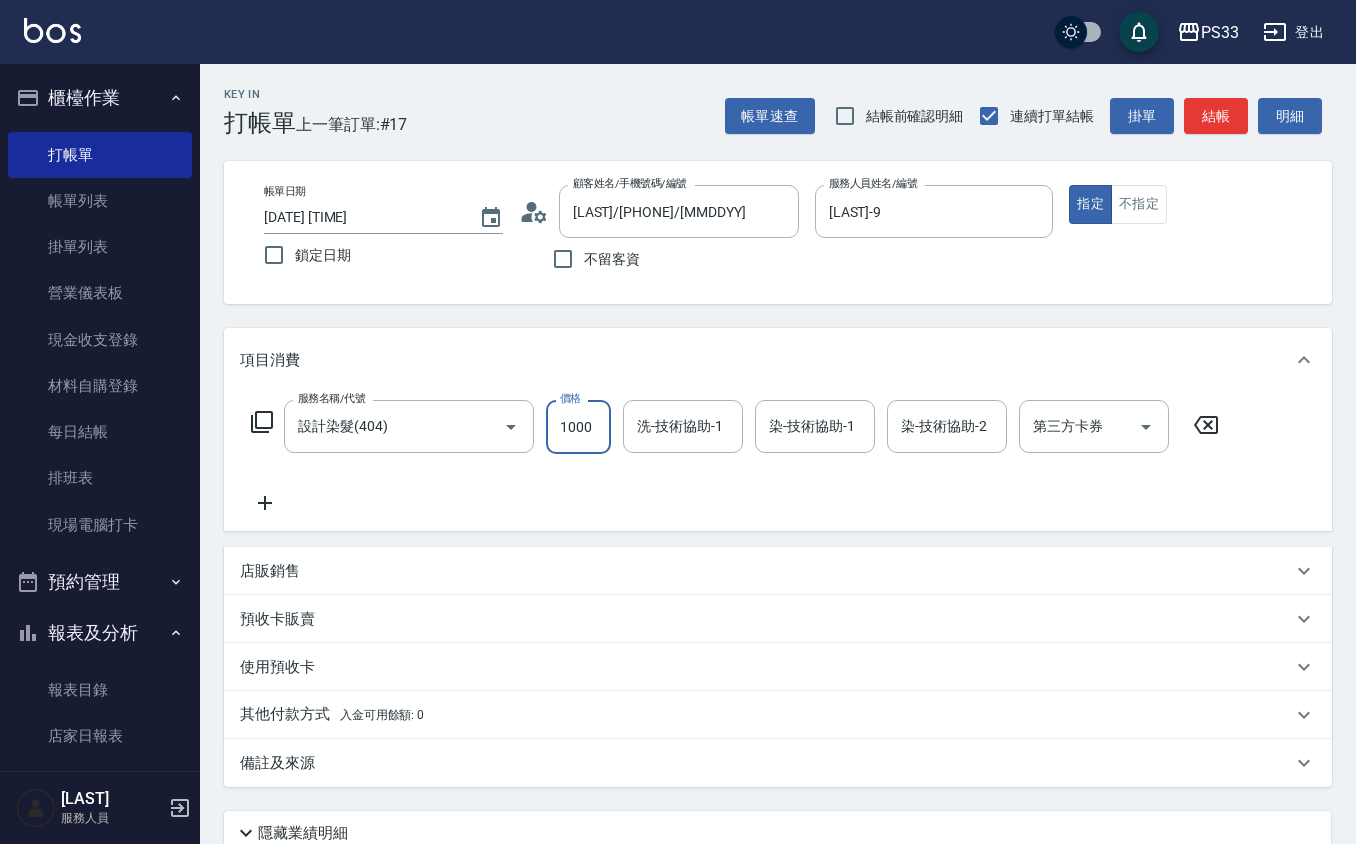 type on "1000" 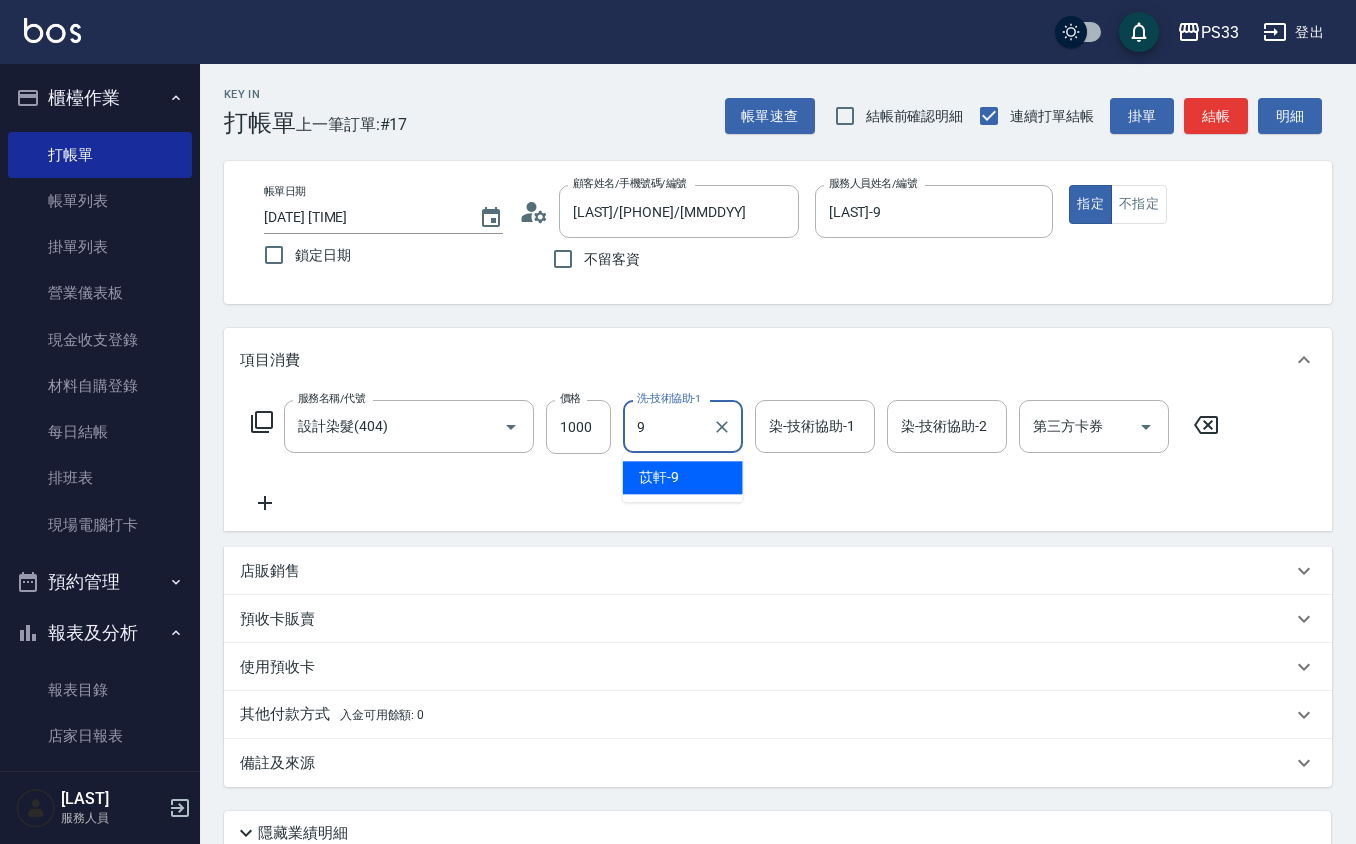 type on "[LAST]-9" 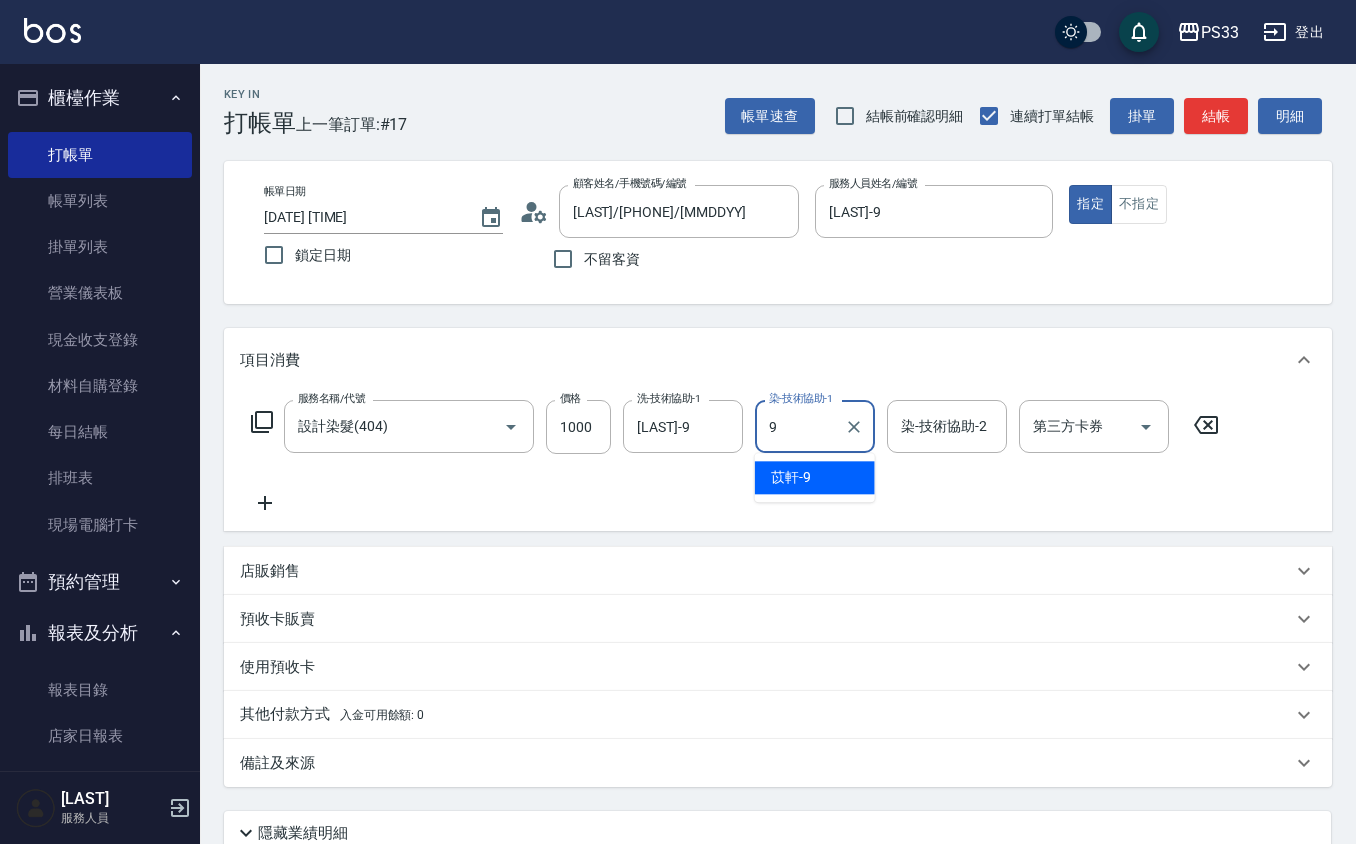 type on "[LAST]-9" 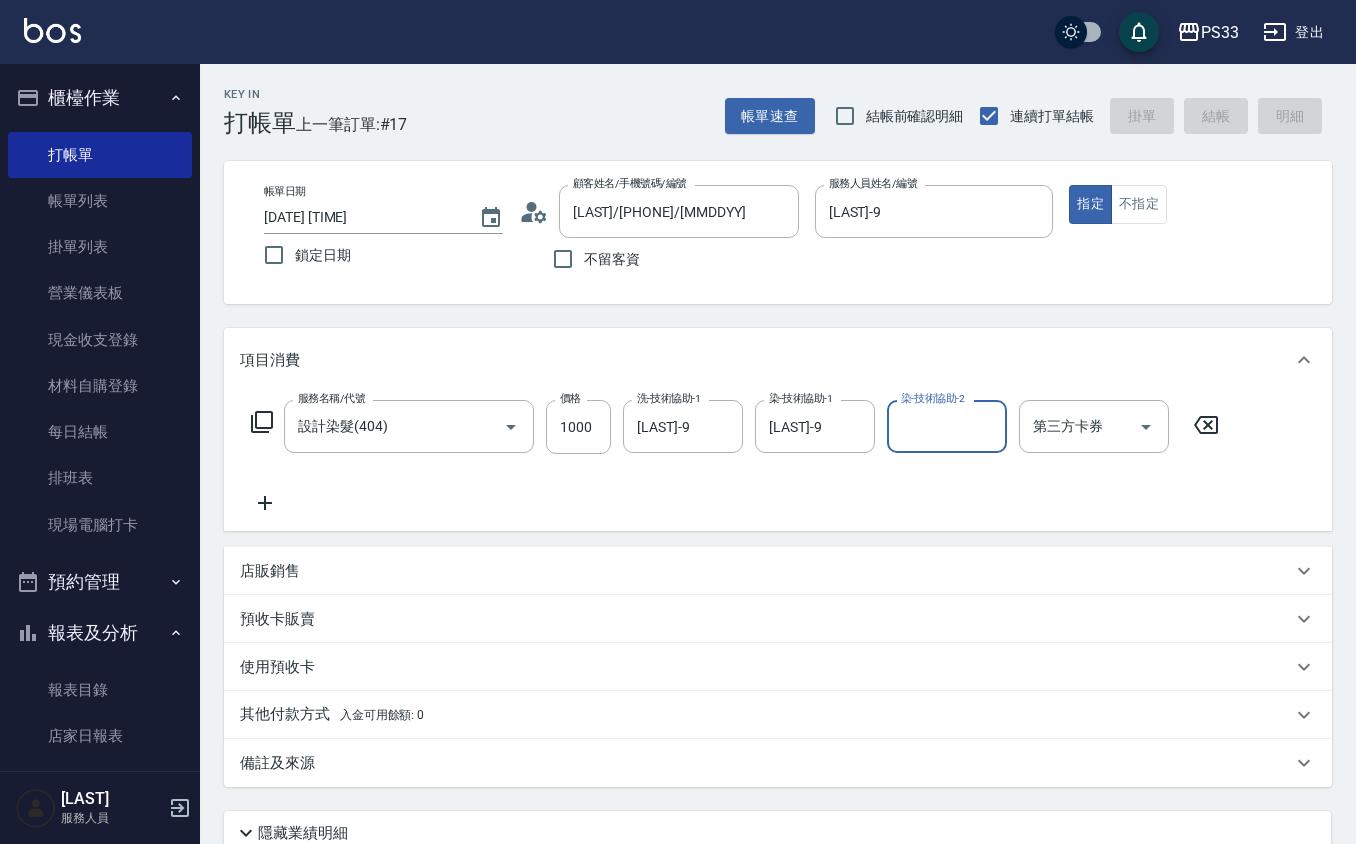 type on "[DATE] [TIME]" 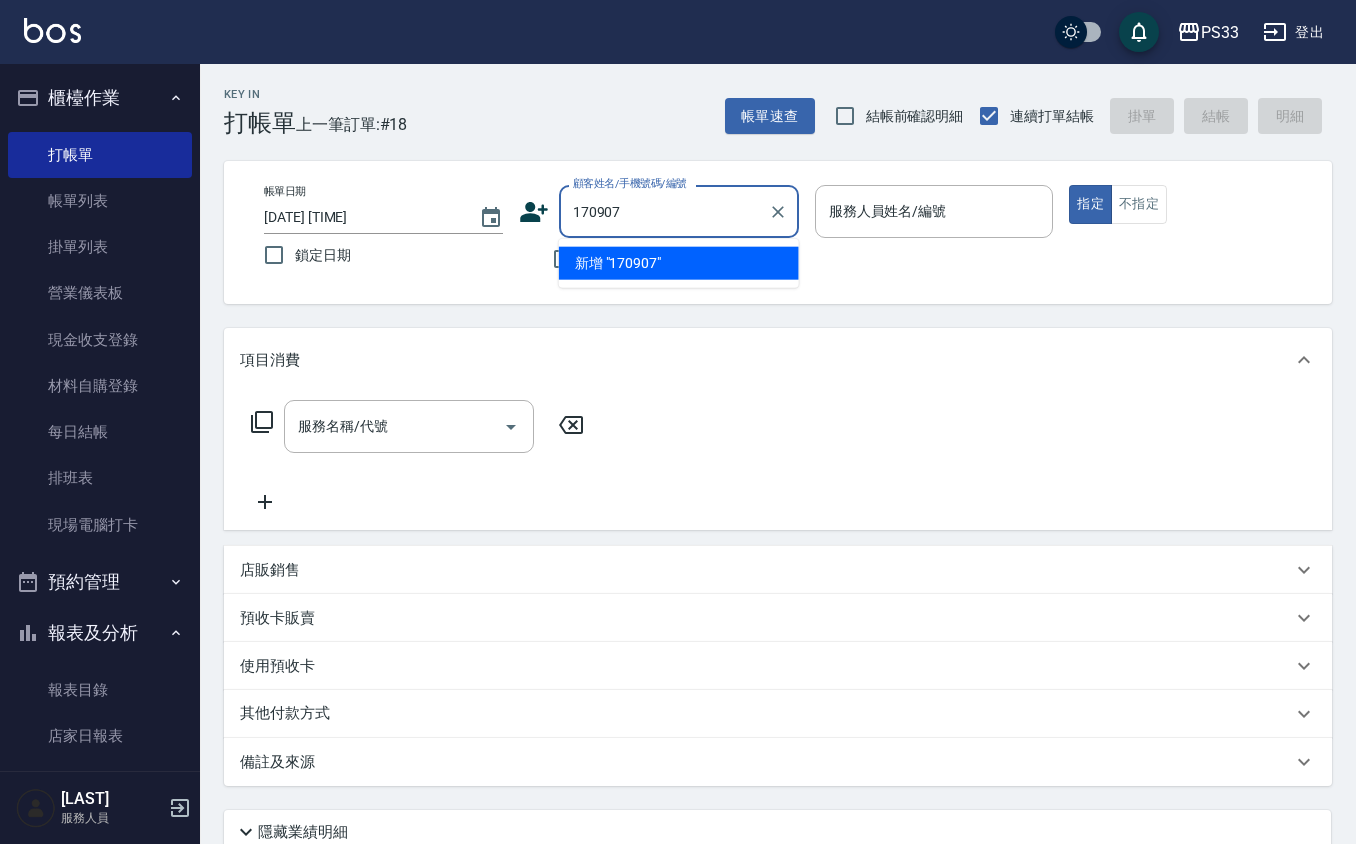 type on "170907" 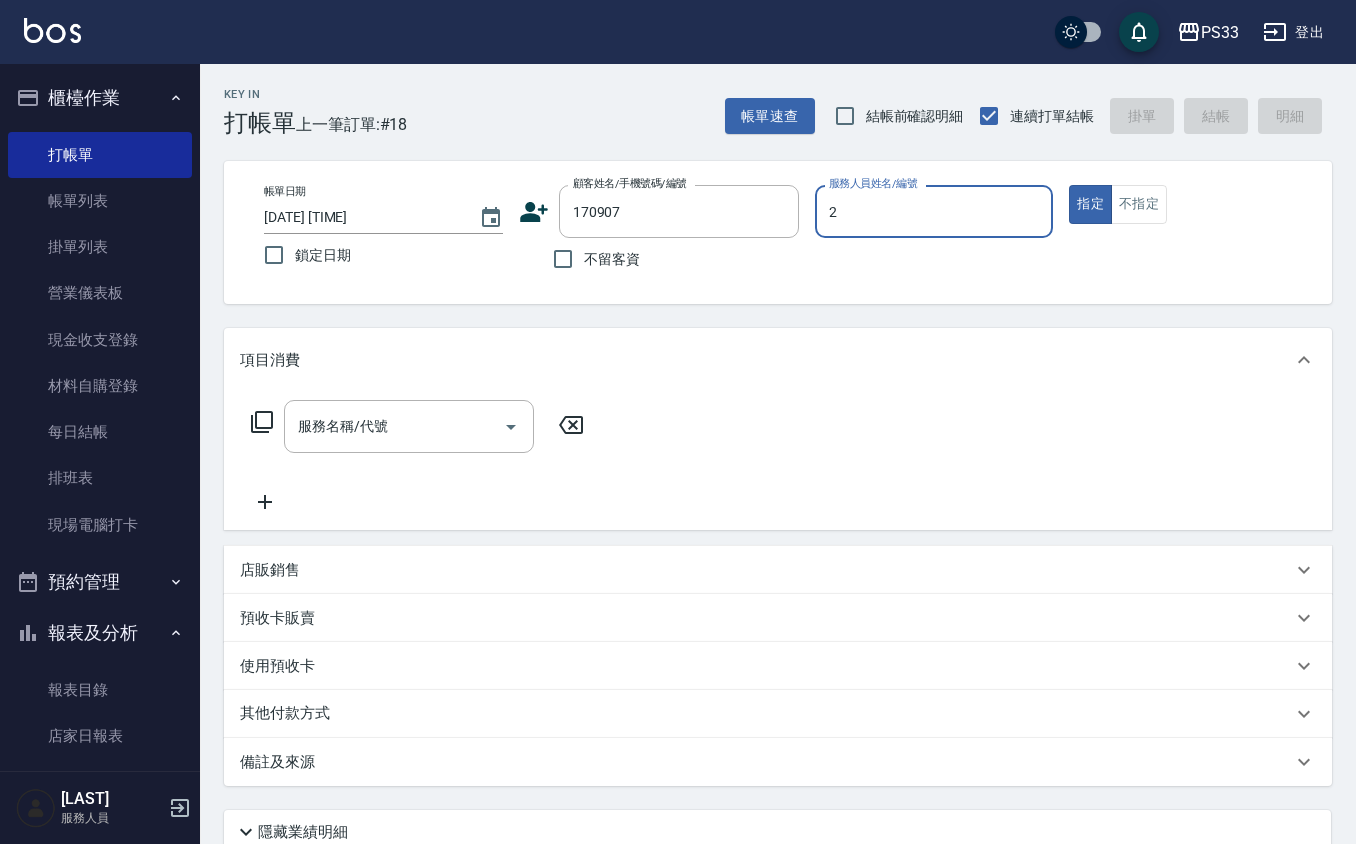 type on "小隻-2" 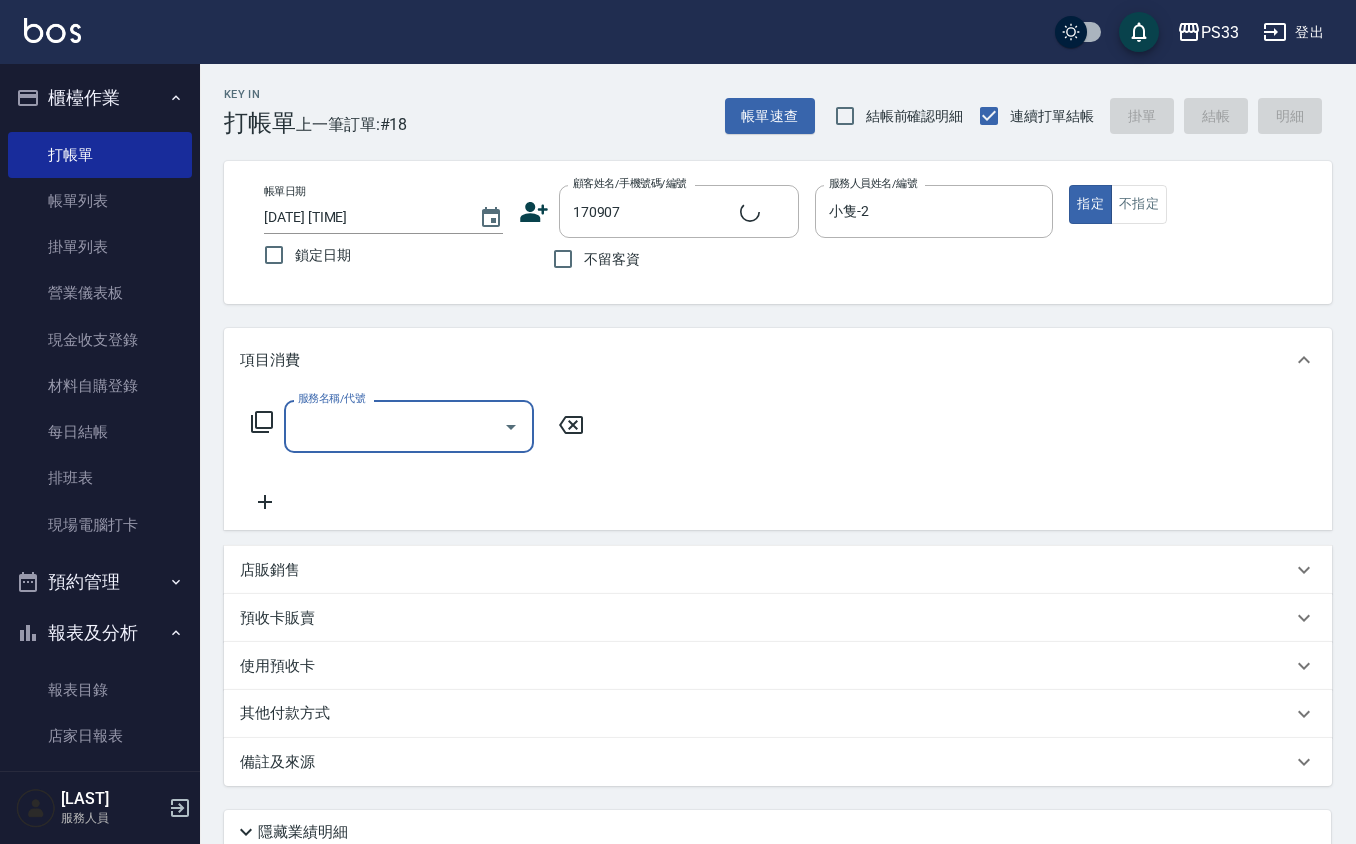 type on "[LAST]/[PHONE]/[MMDDYY]" 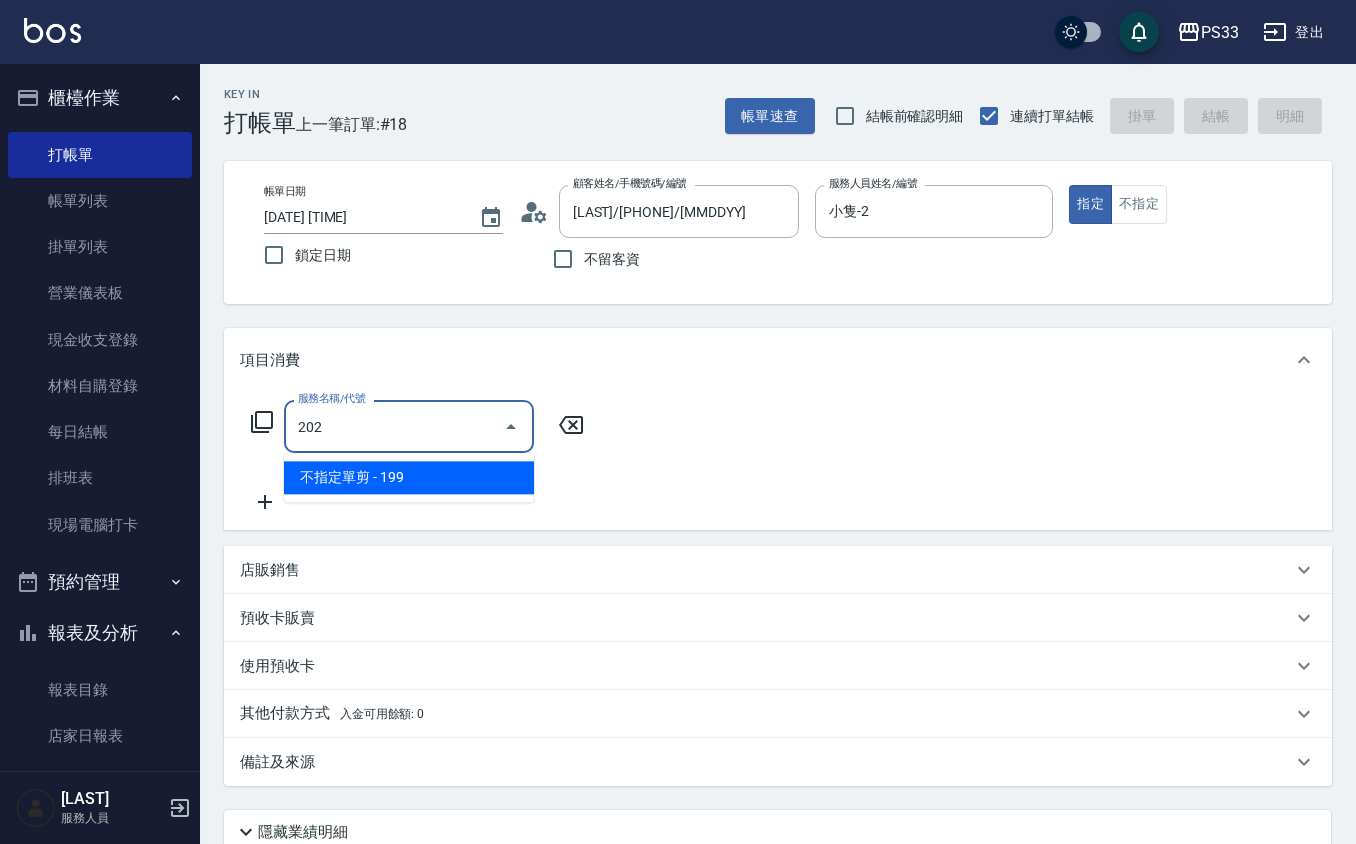 type on "不指定單剪(202)" 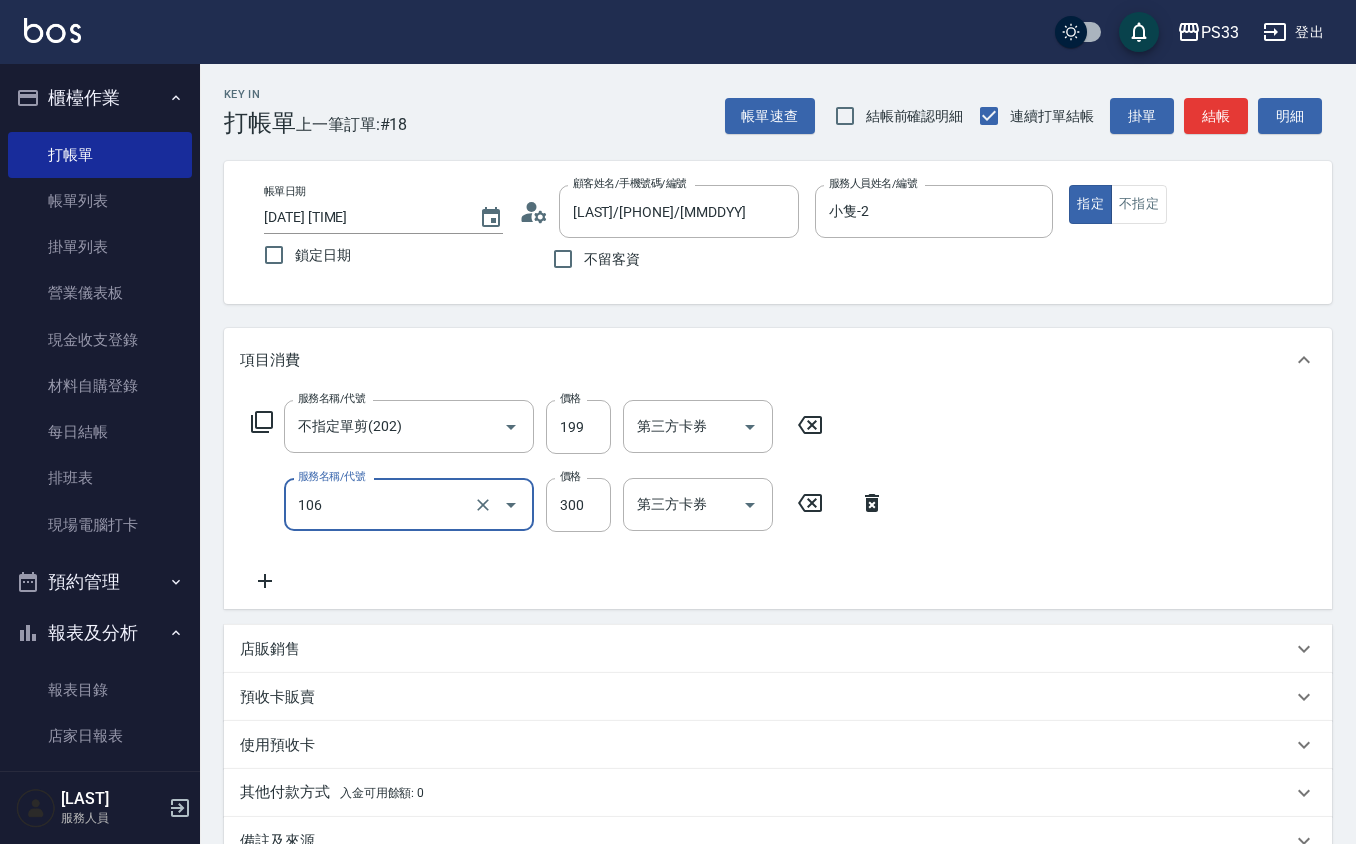 type on "洗髮(106)" 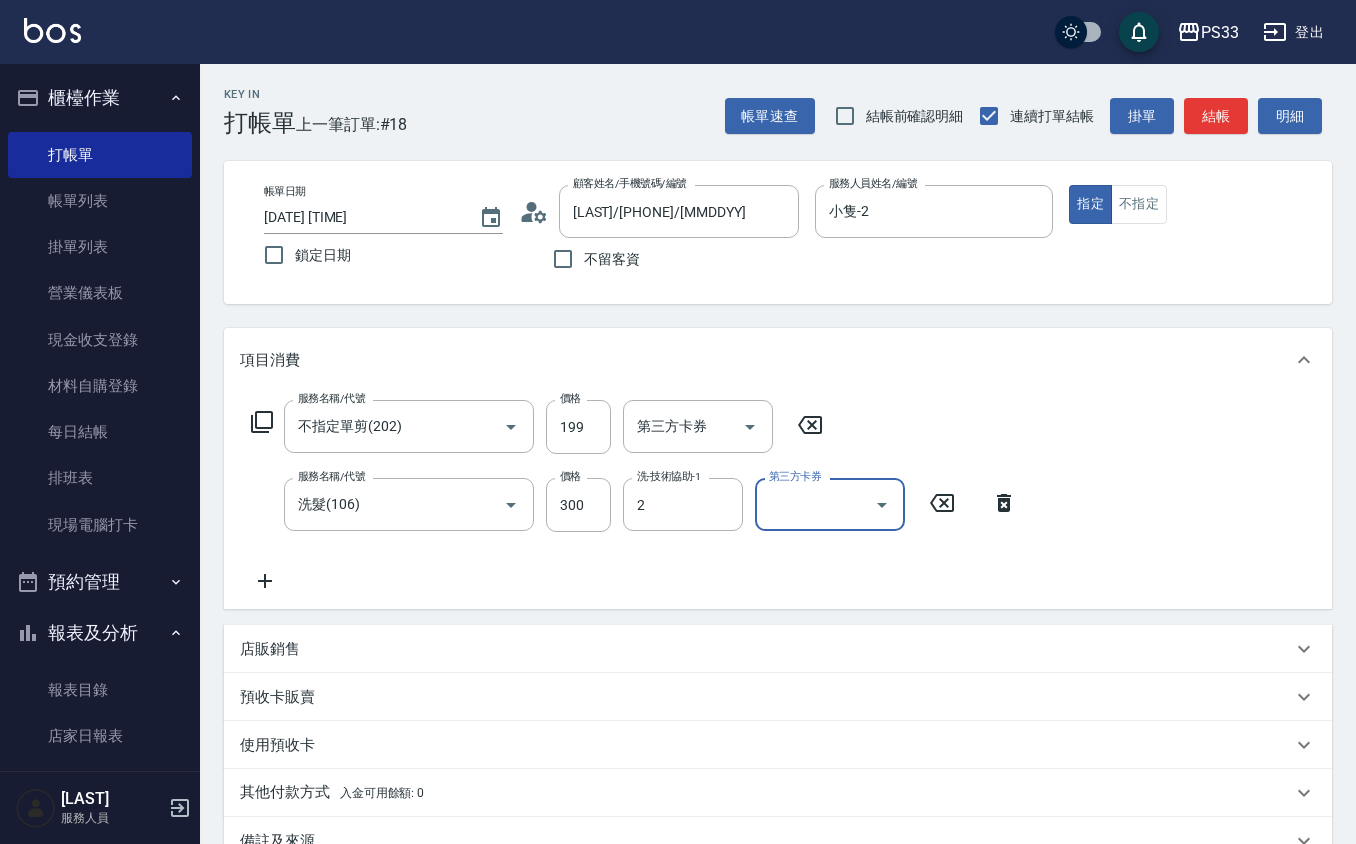 type on "小隻-2" 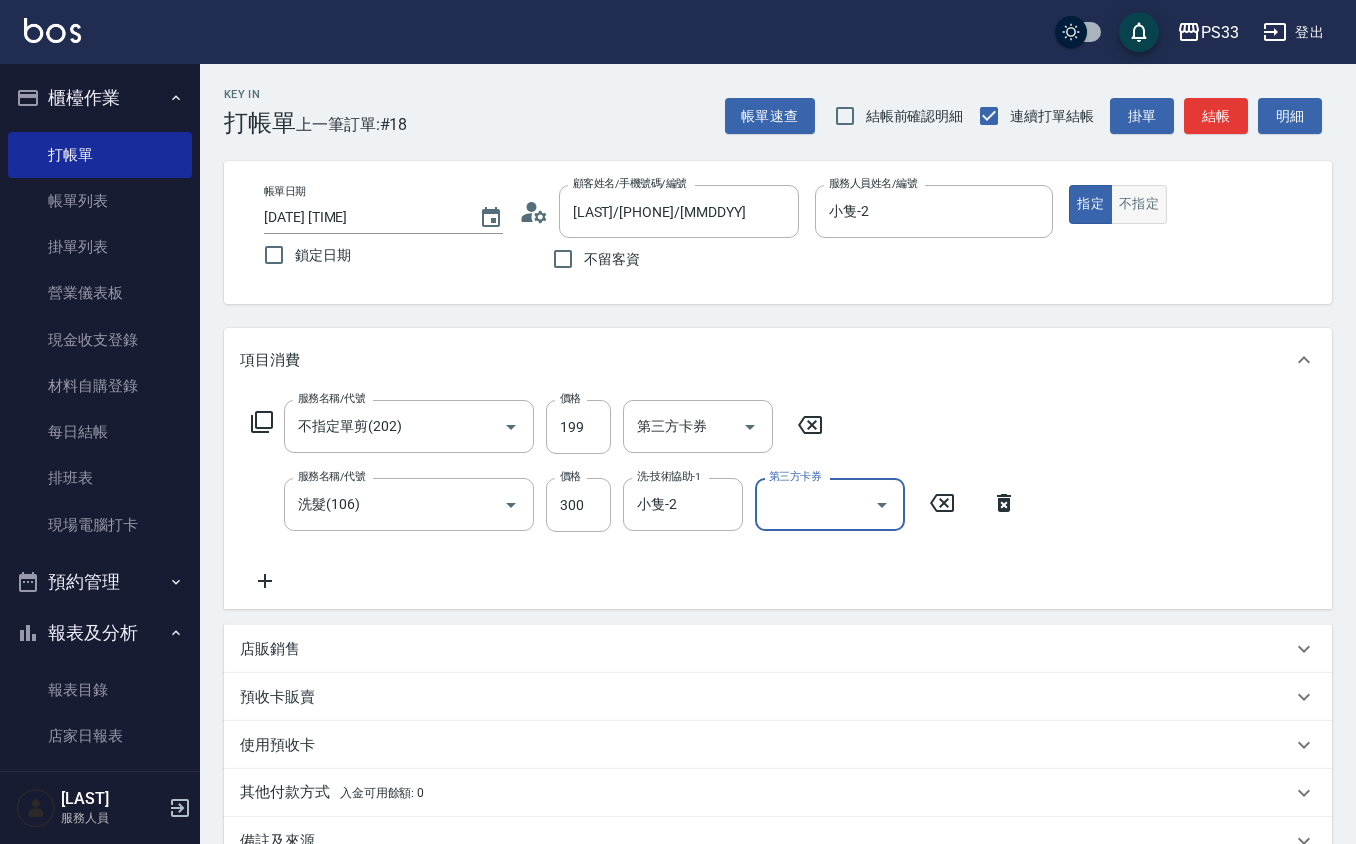 click on "不指定" at bounding box center [1139, 204] 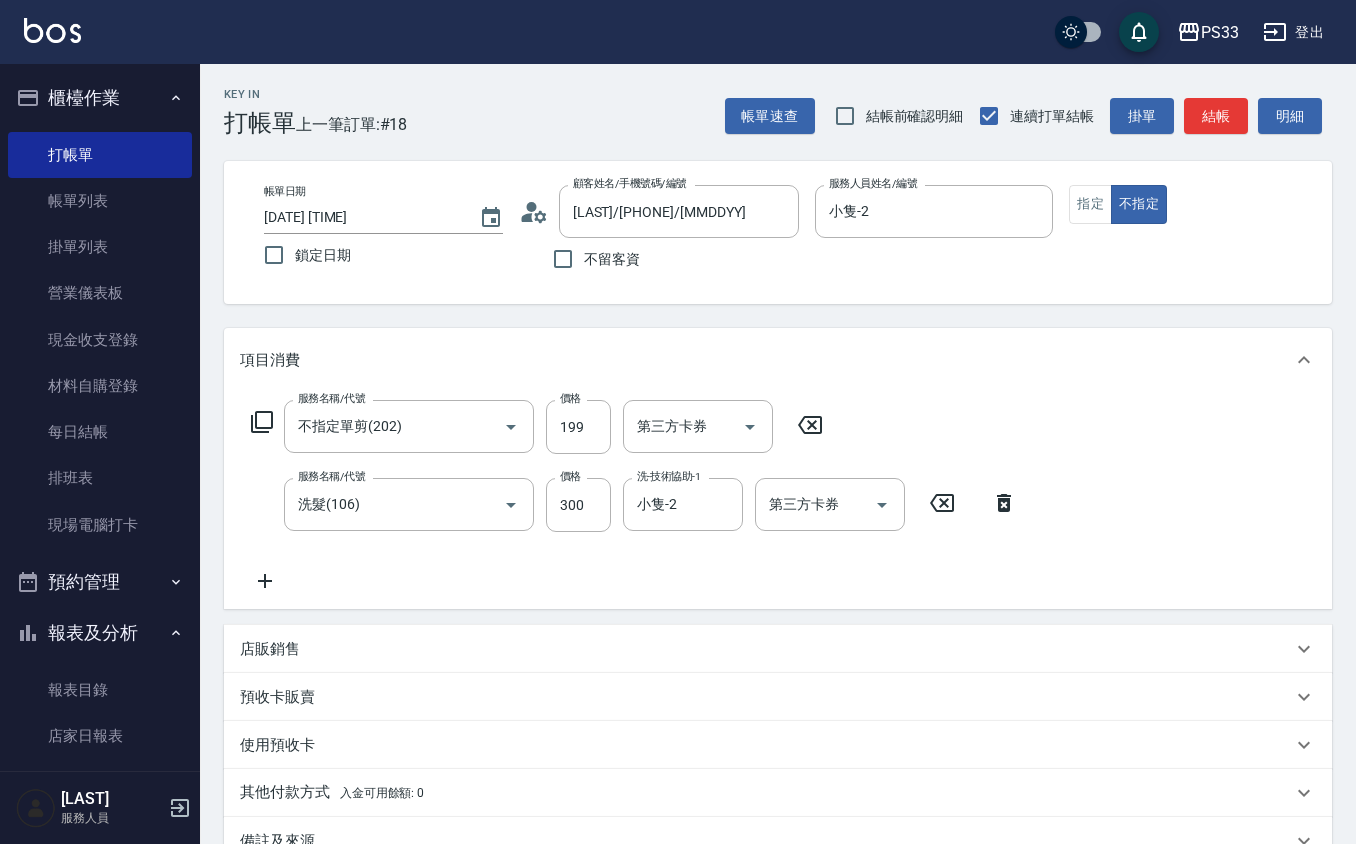 click 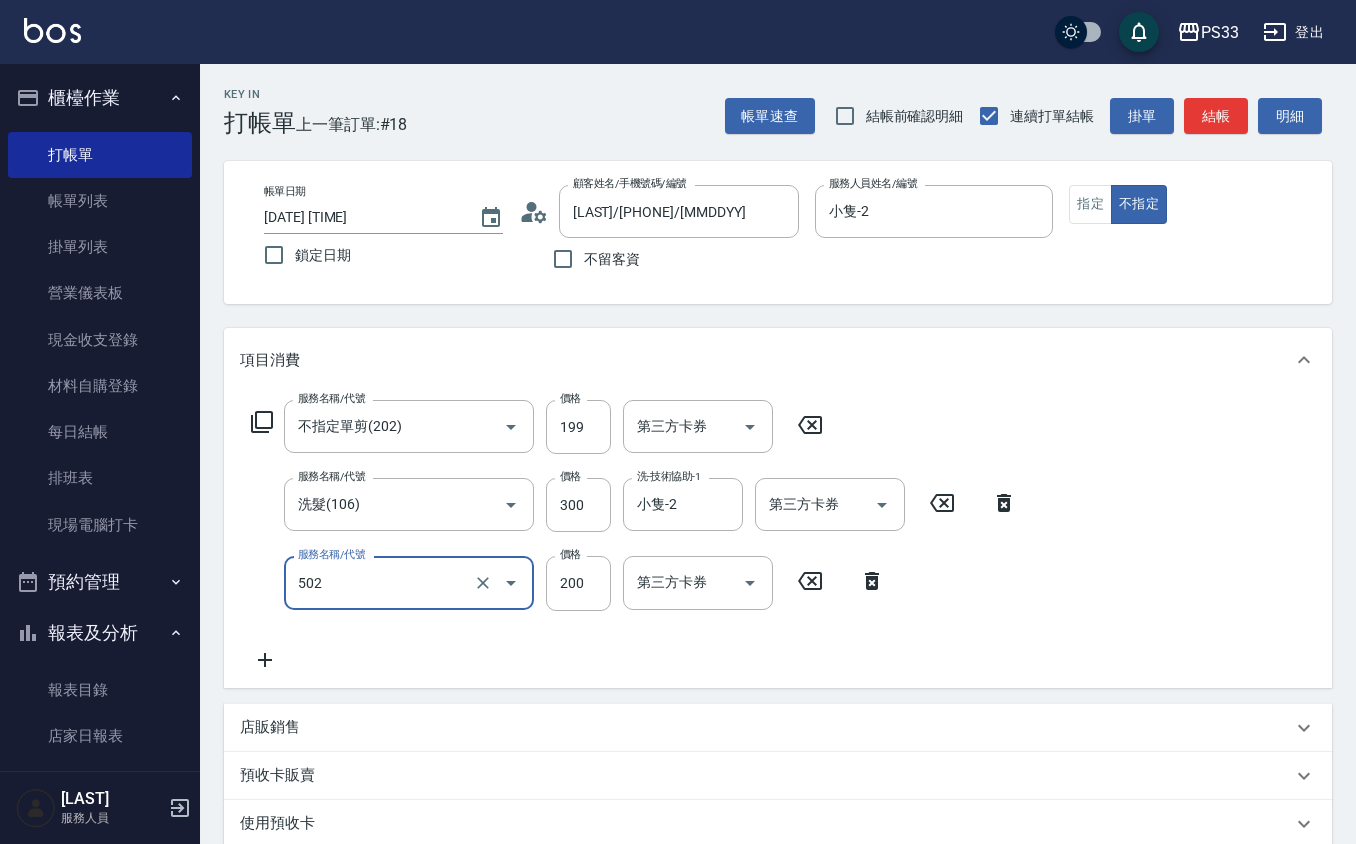 type on "自備護髮(502)" 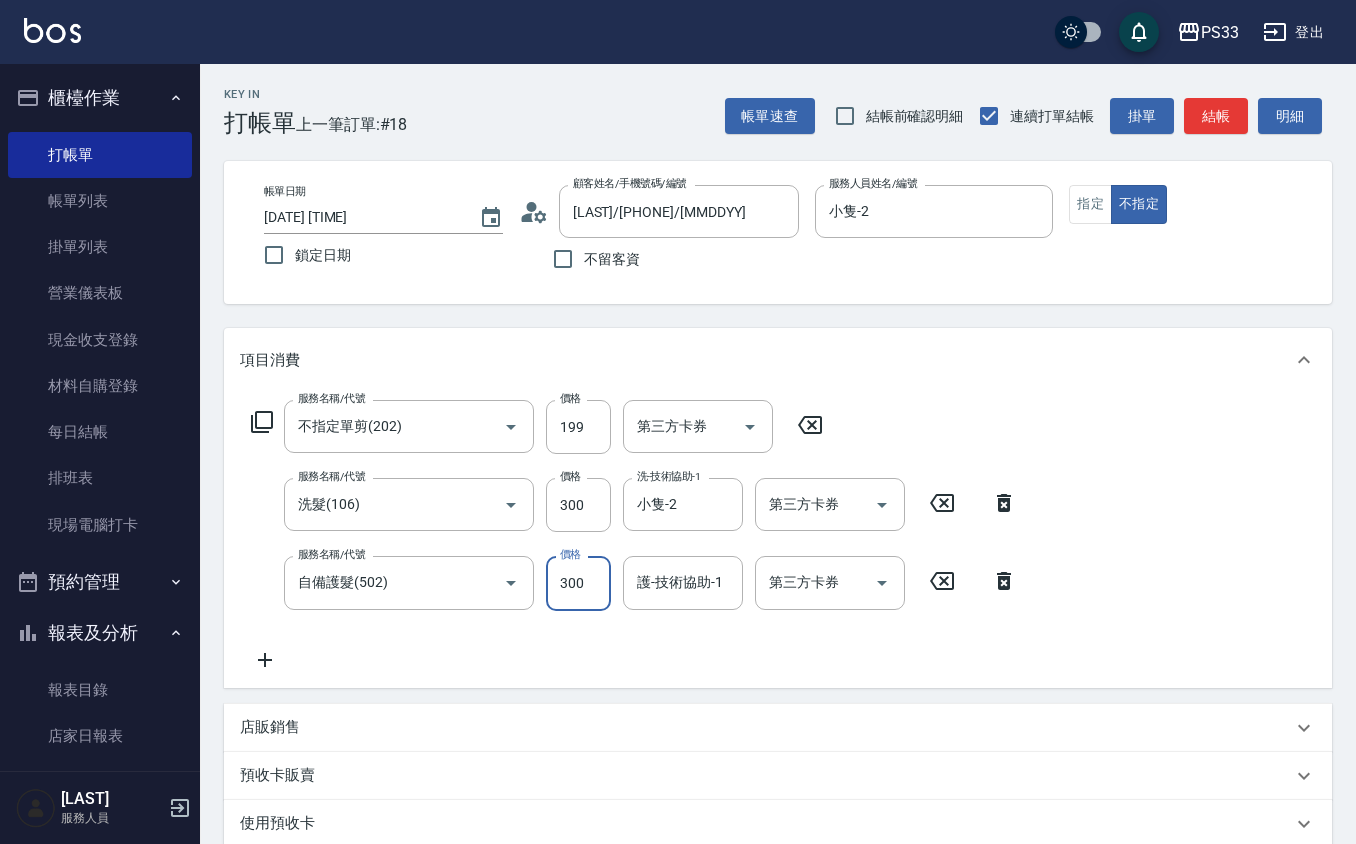 type on "300" 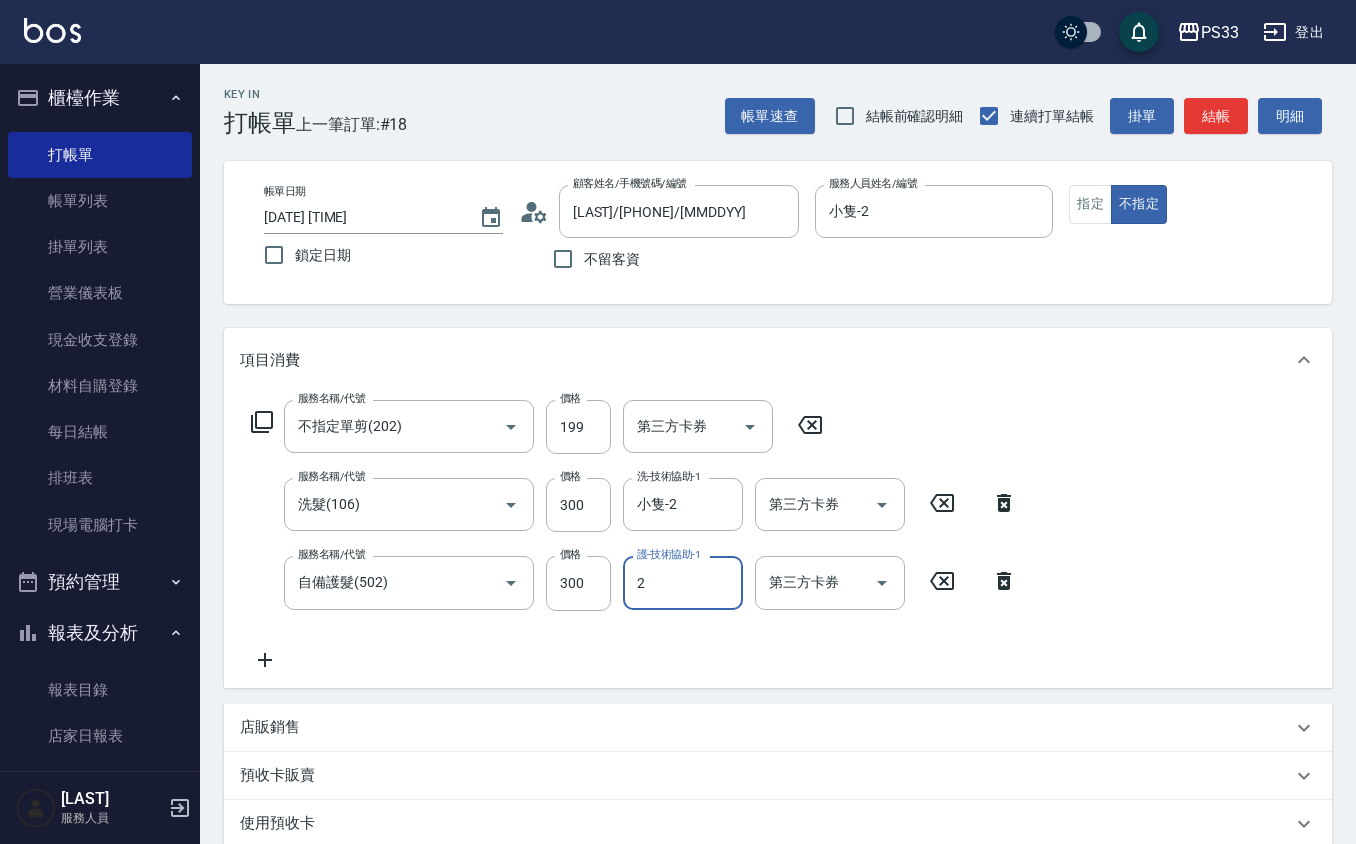 type on "小隻-2" 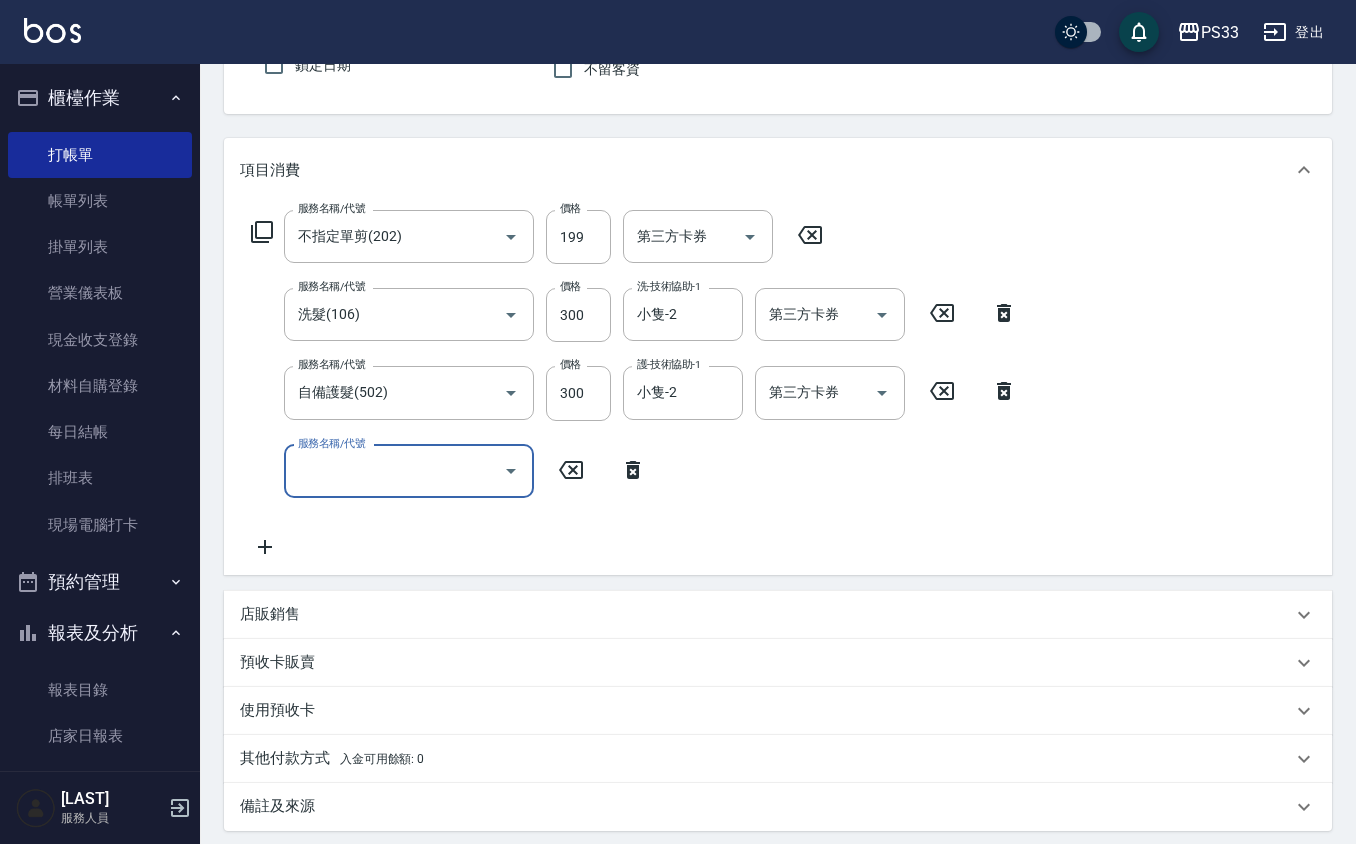scroll, scrollTop: 398, scrollLeft: 0, axis: vertical 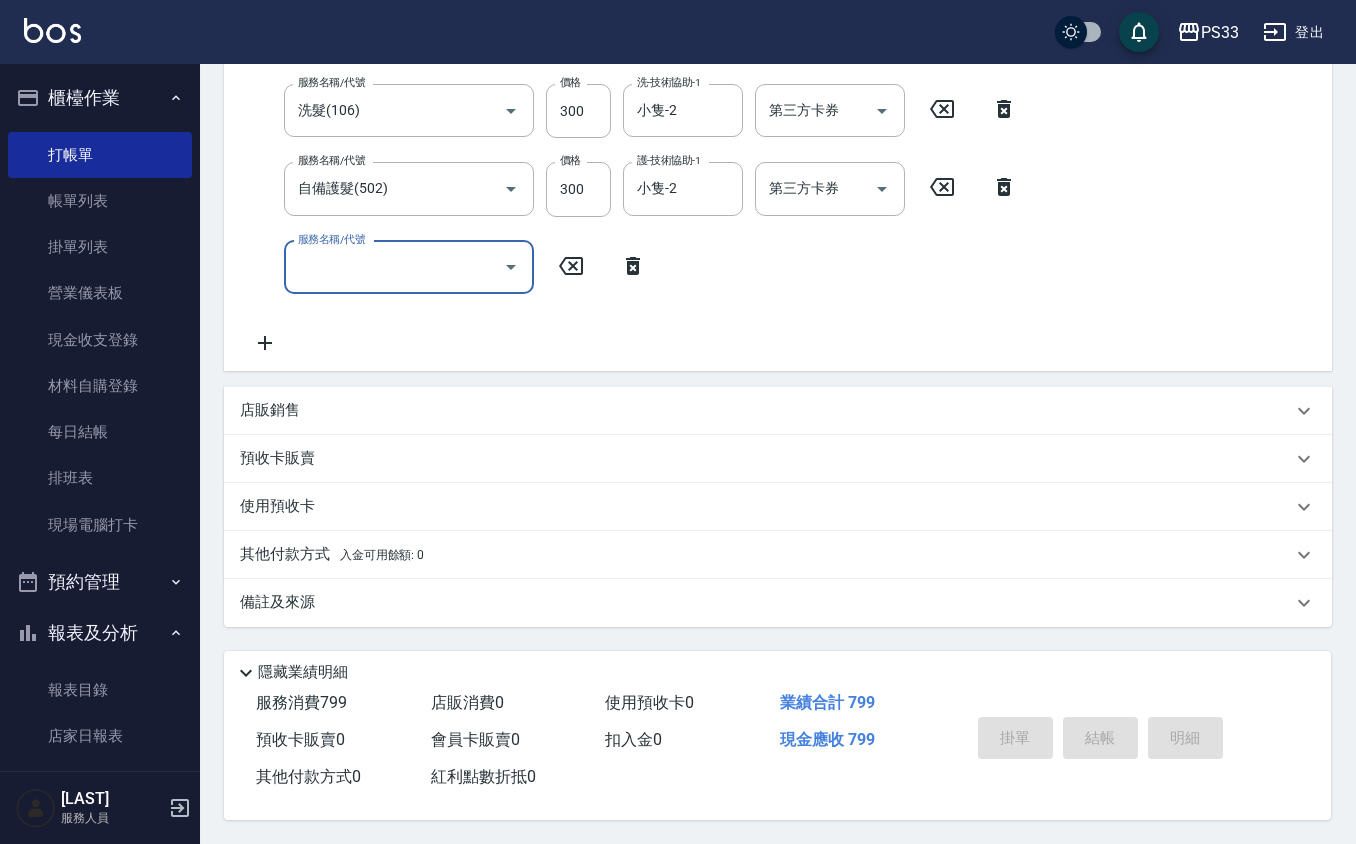 type on "2025/08/06 20:12" 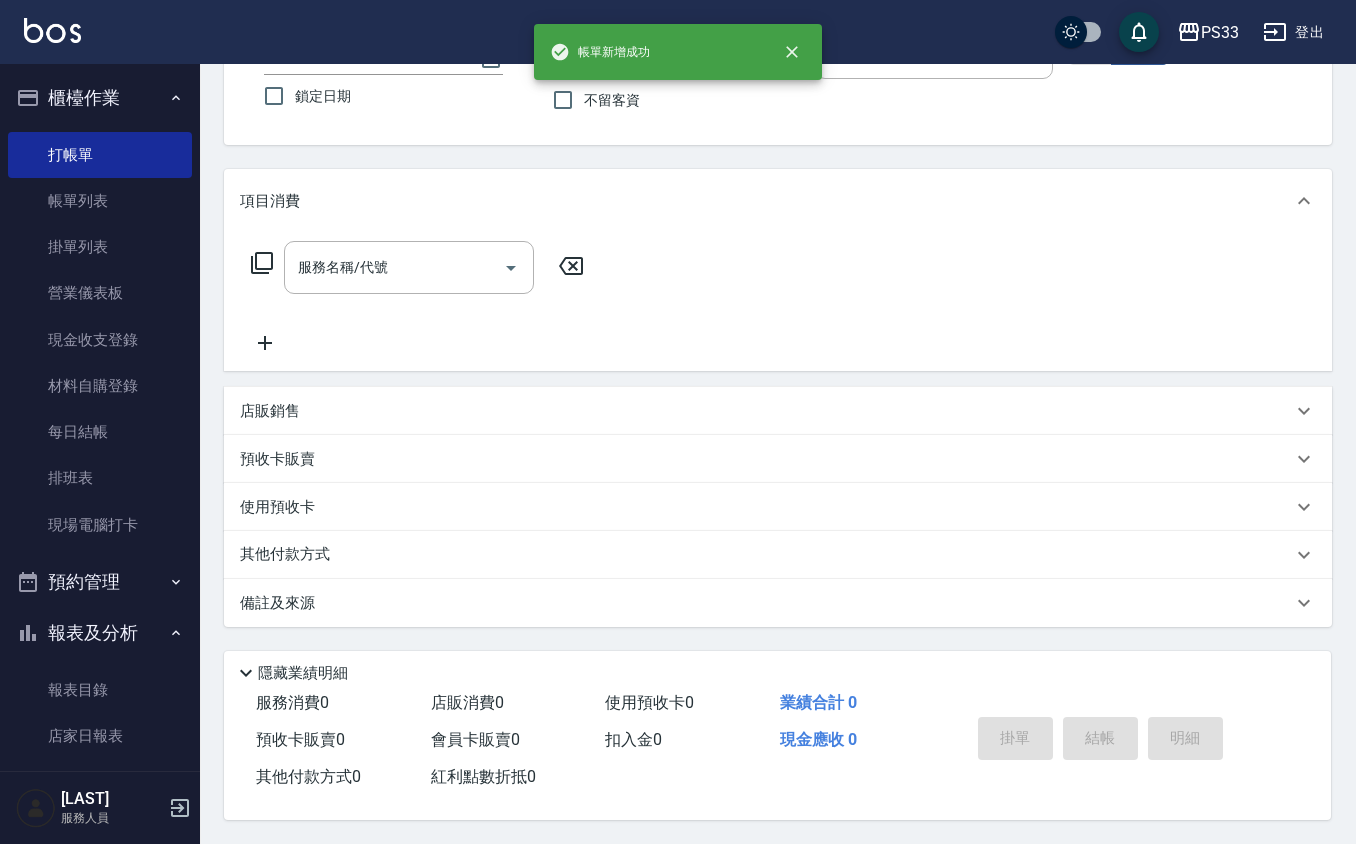 scroll, scrollTop: 0, scrollLeft: 0, axis: both 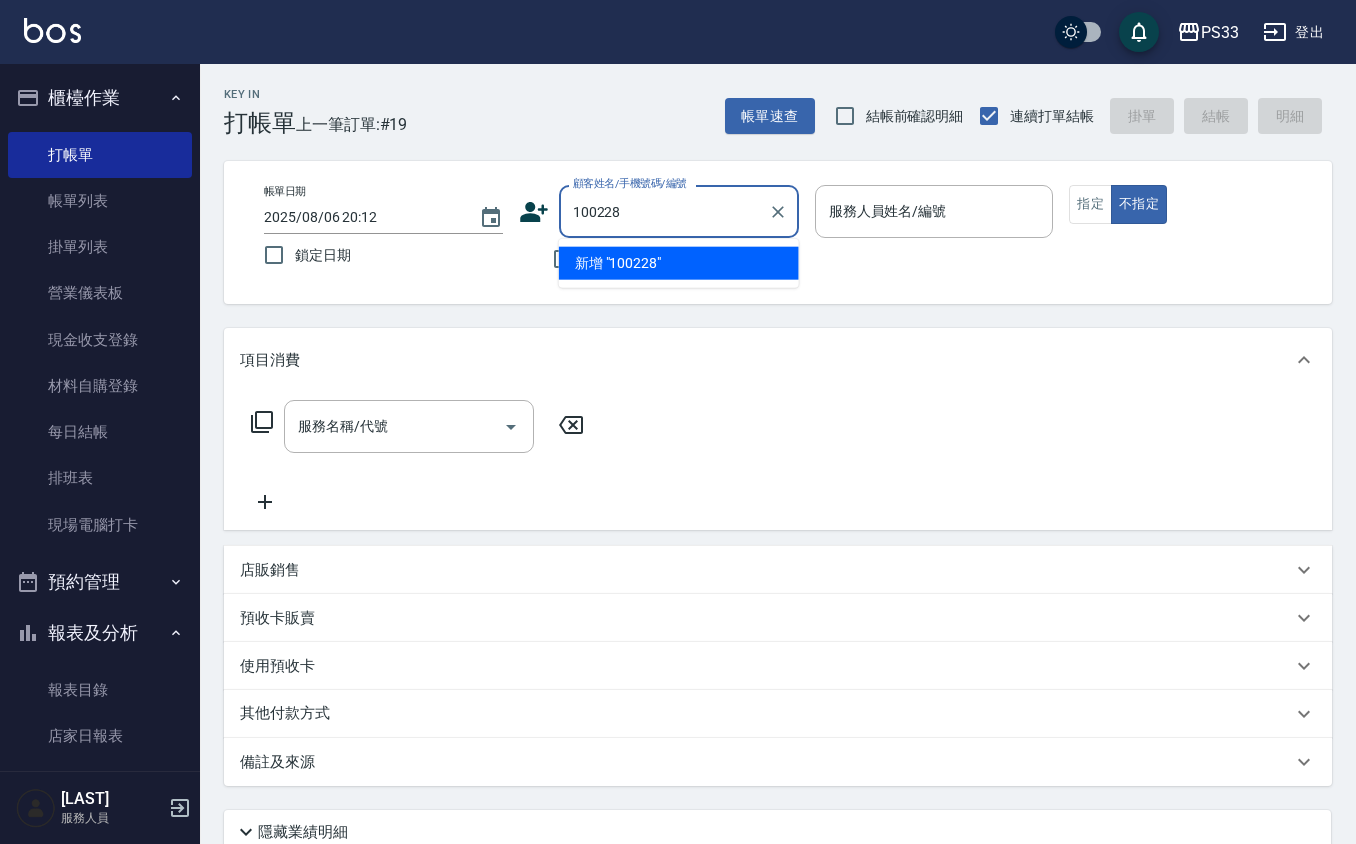 type on "100228" 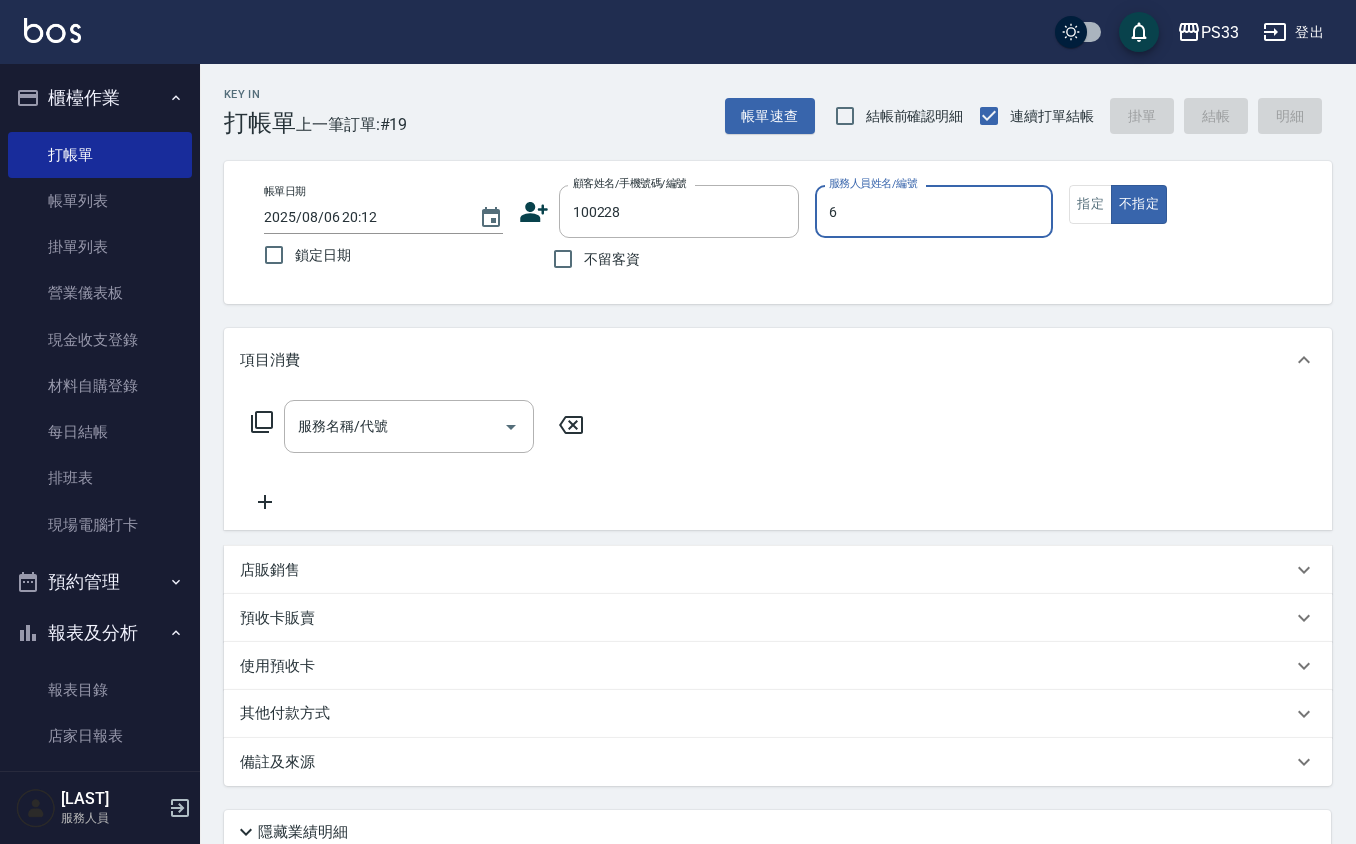 type on "VIVI-6" 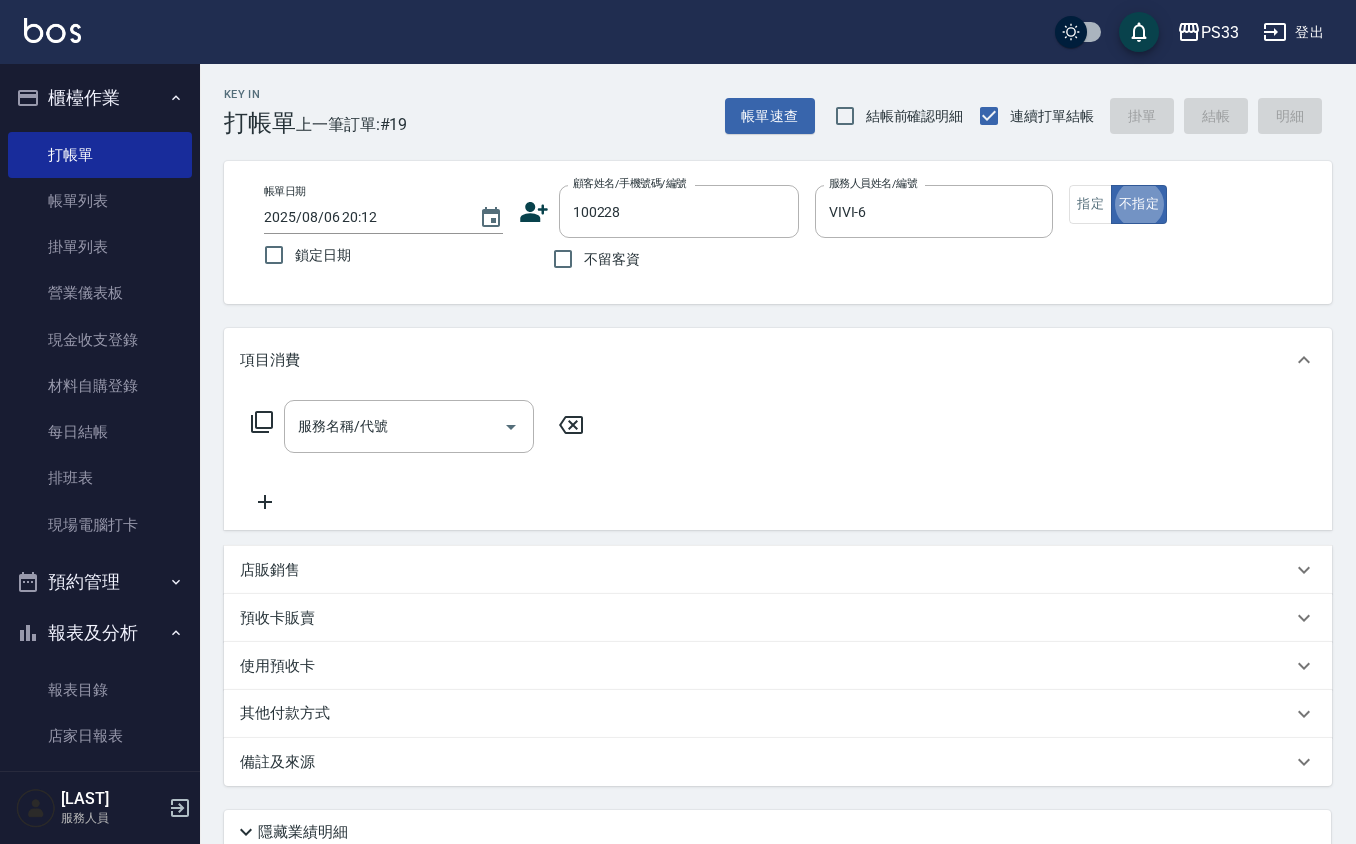 type on "false" 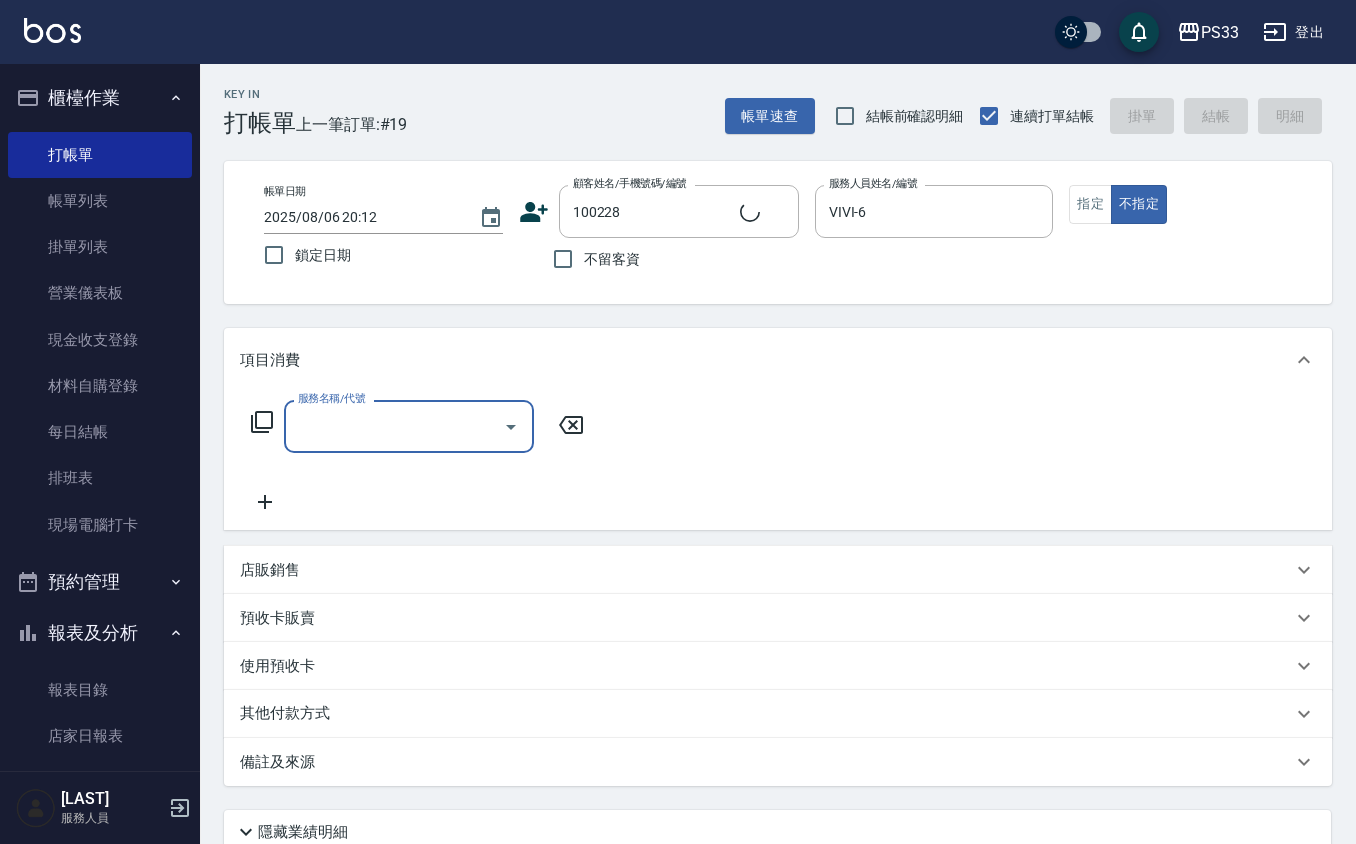 type on "[LAST]/[PHONE]/[MMDDYY]" 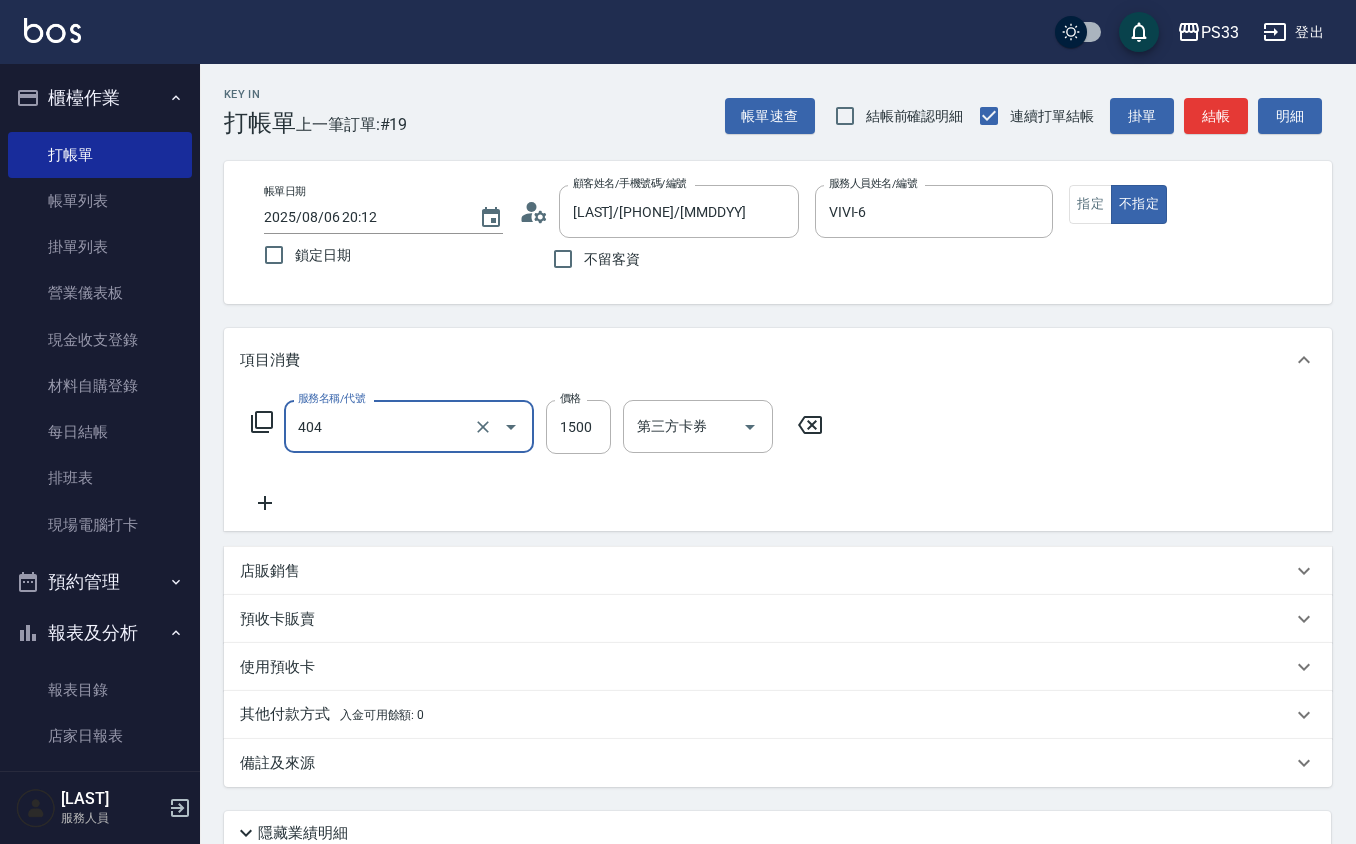 type on "設計染髮(404)" 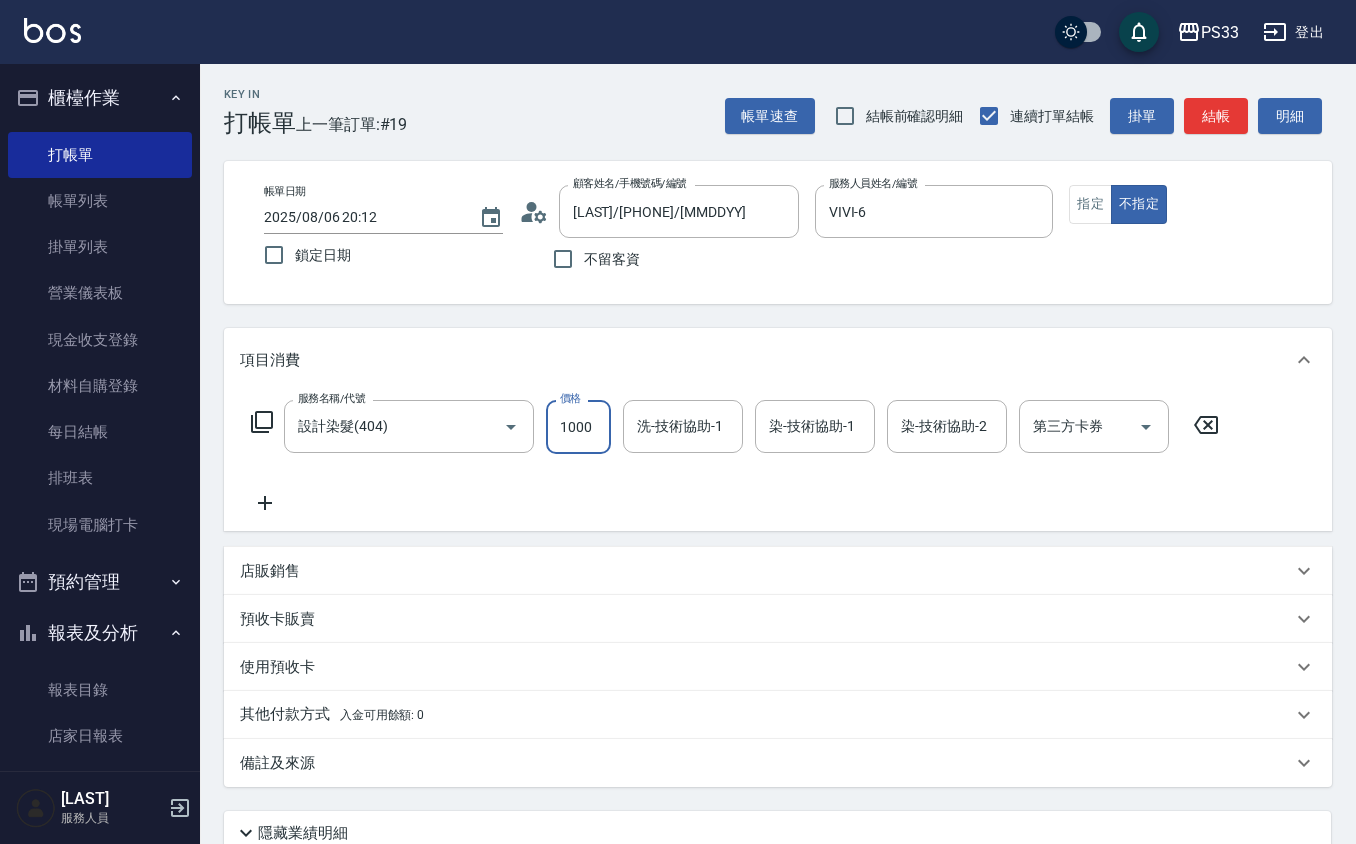 type on "1000" 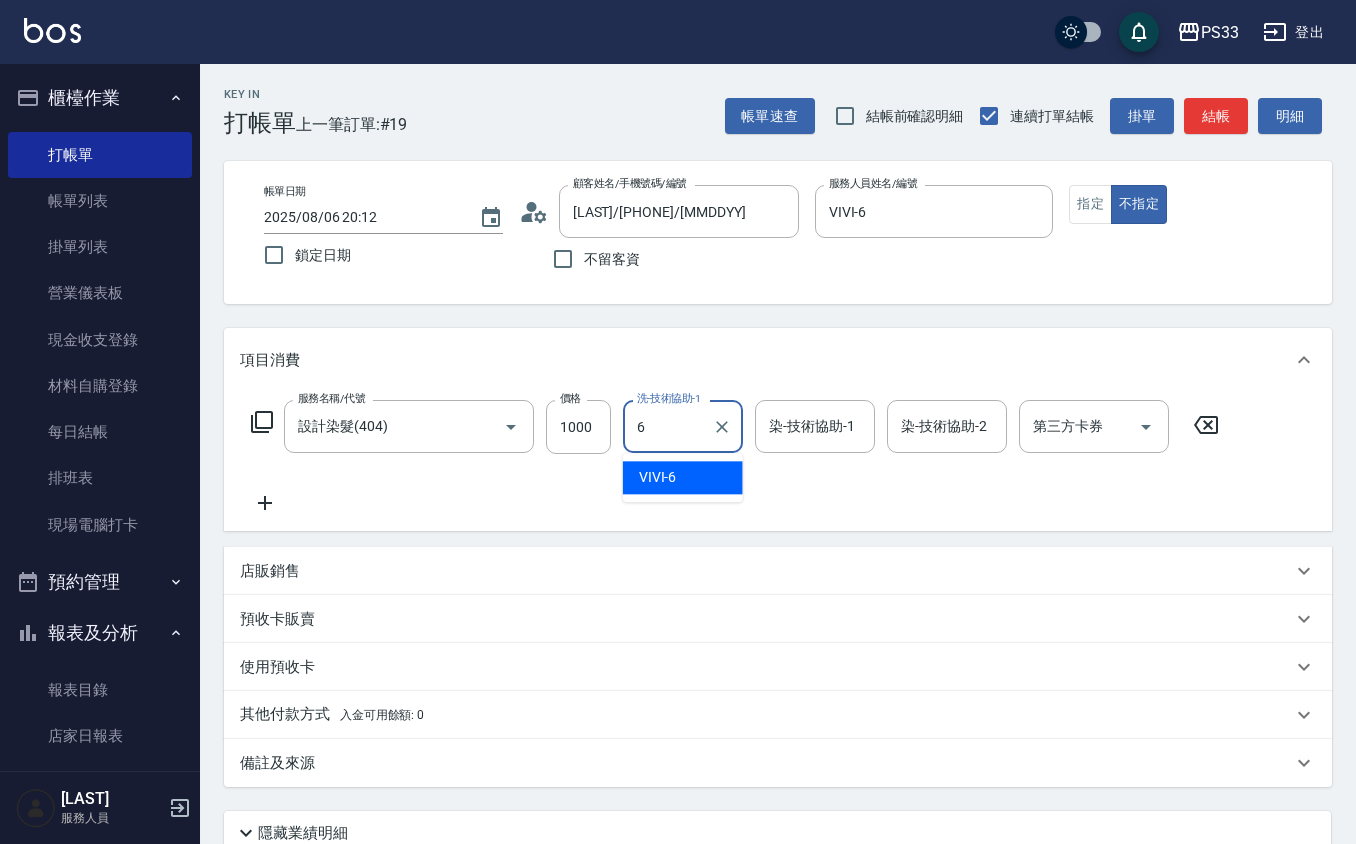 type on "VIVI-6" 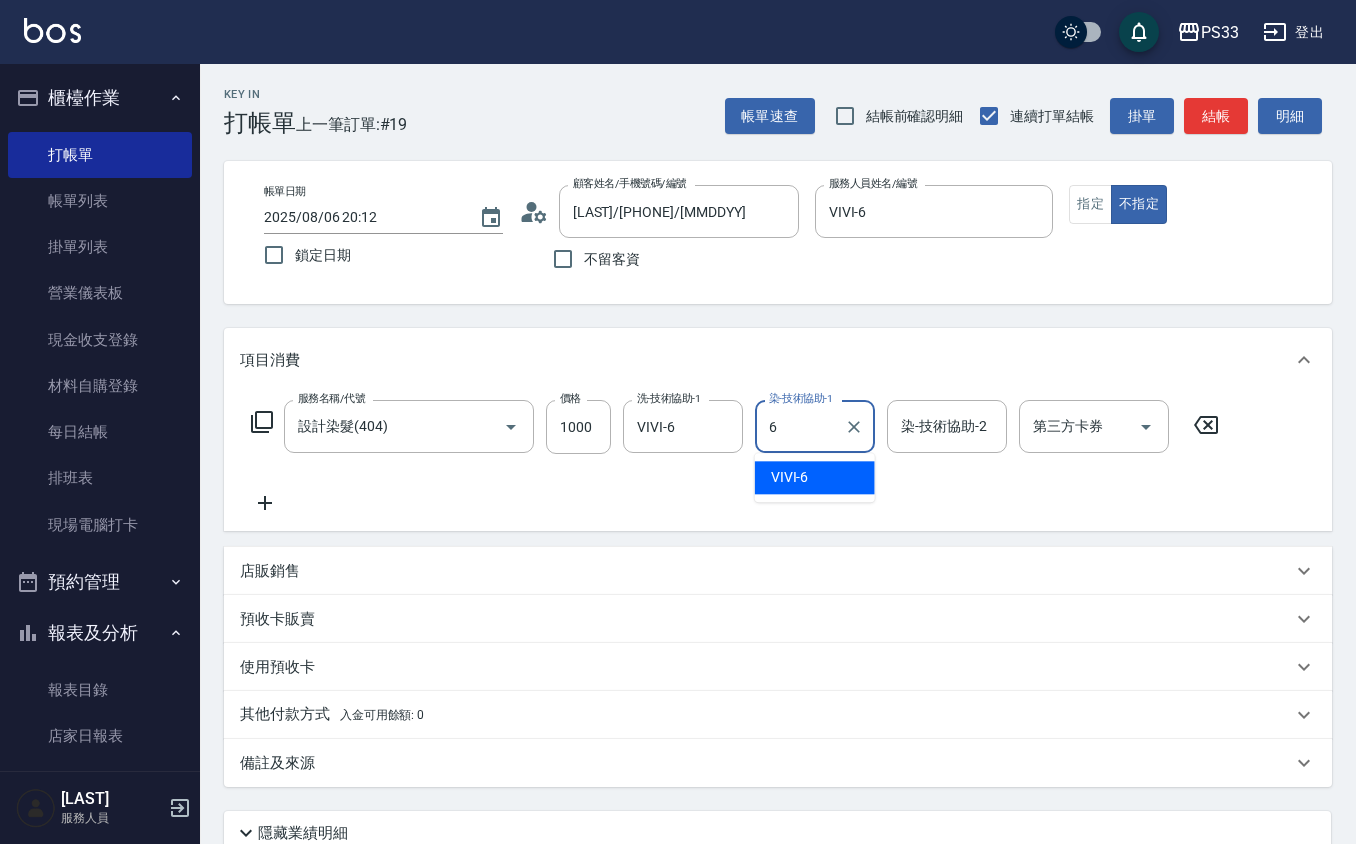 type on "VIVI-6" 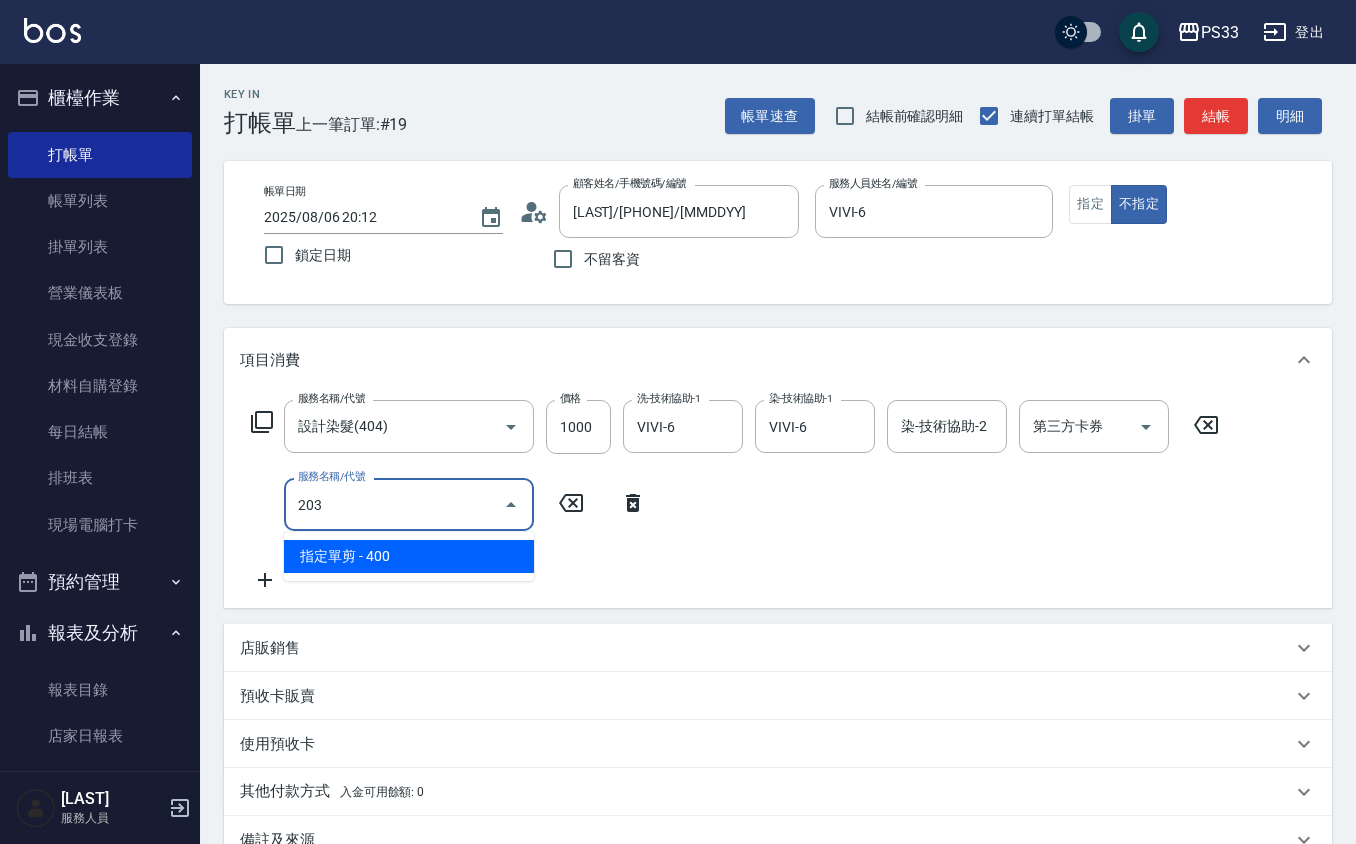 type on "指定單剪(203)" 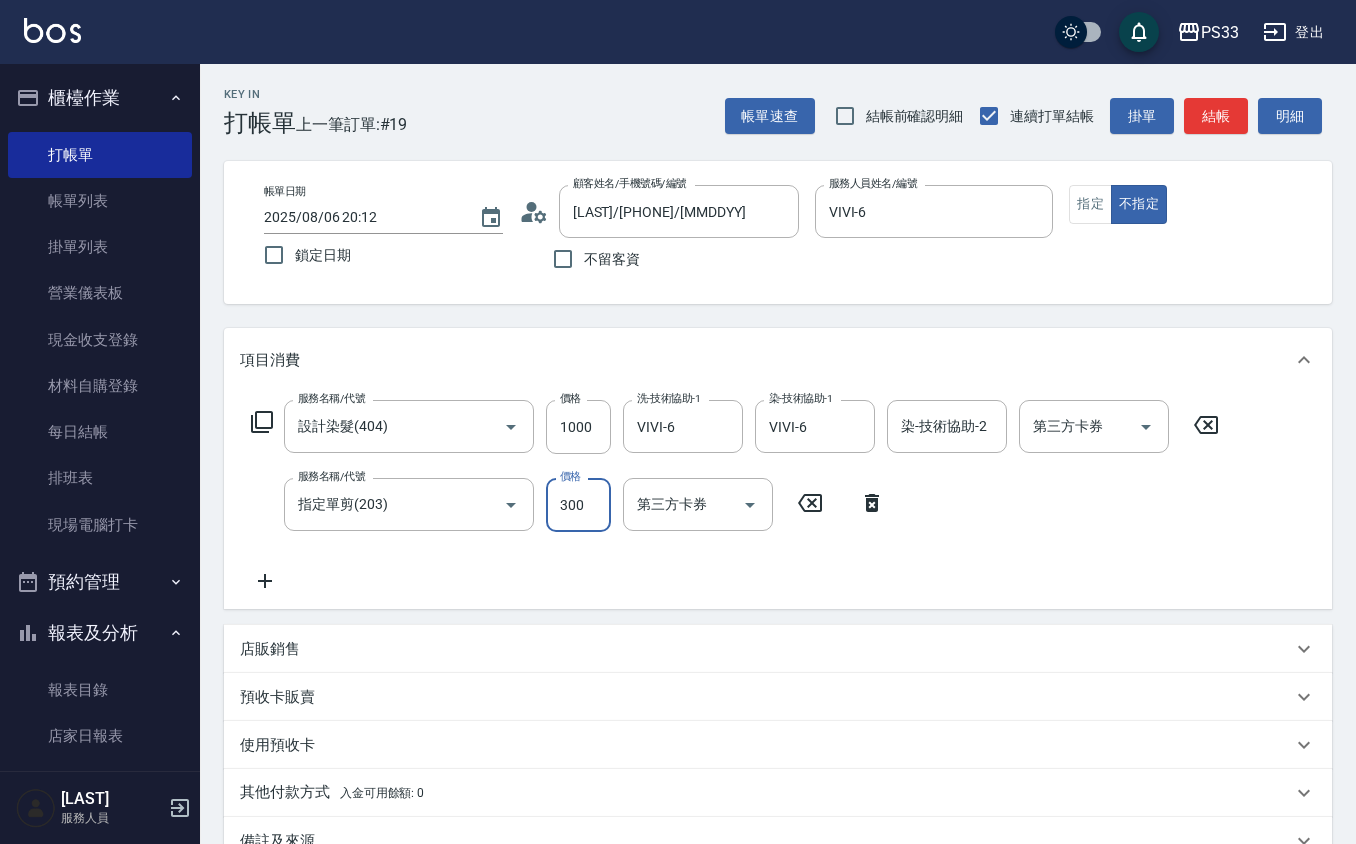 type on "300" 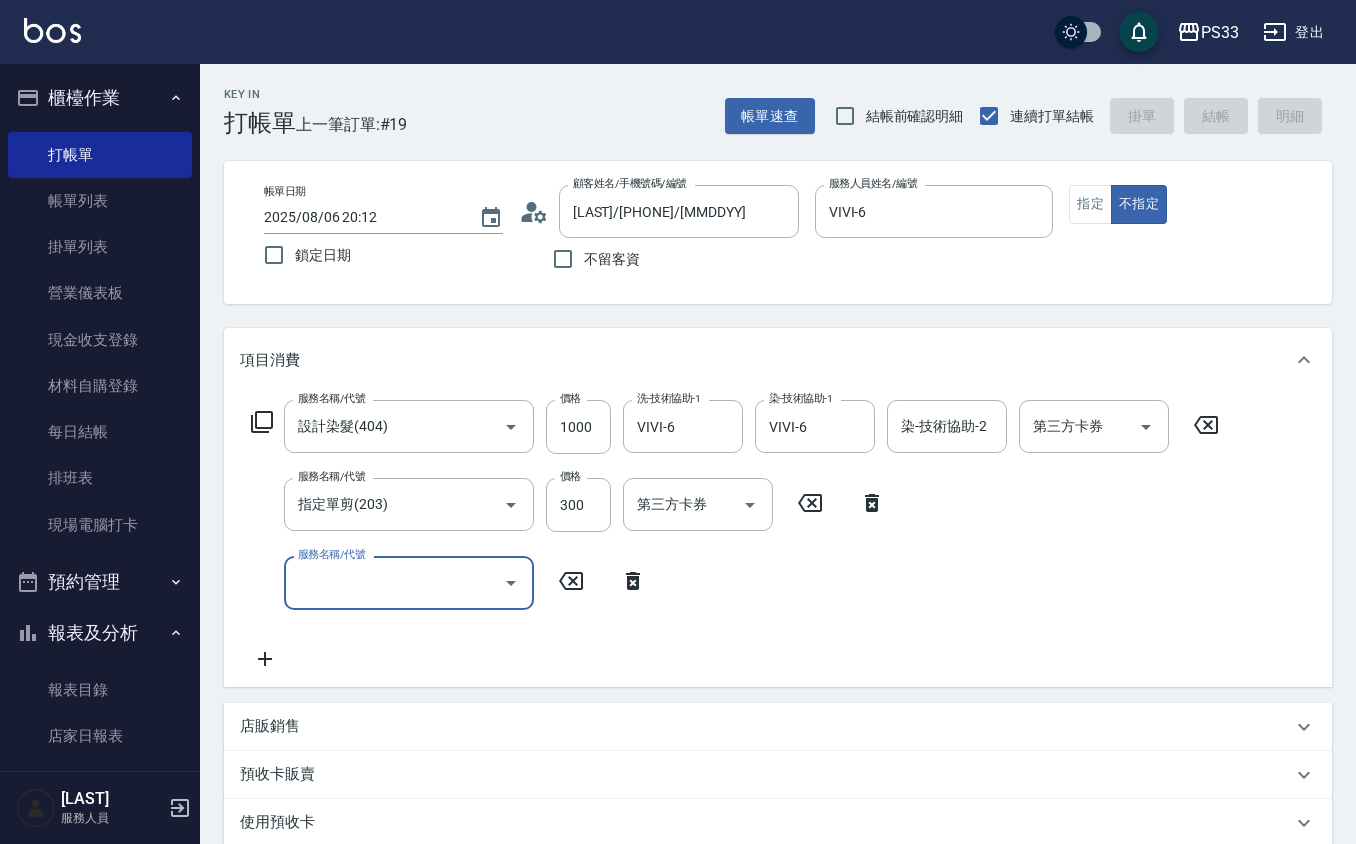 type 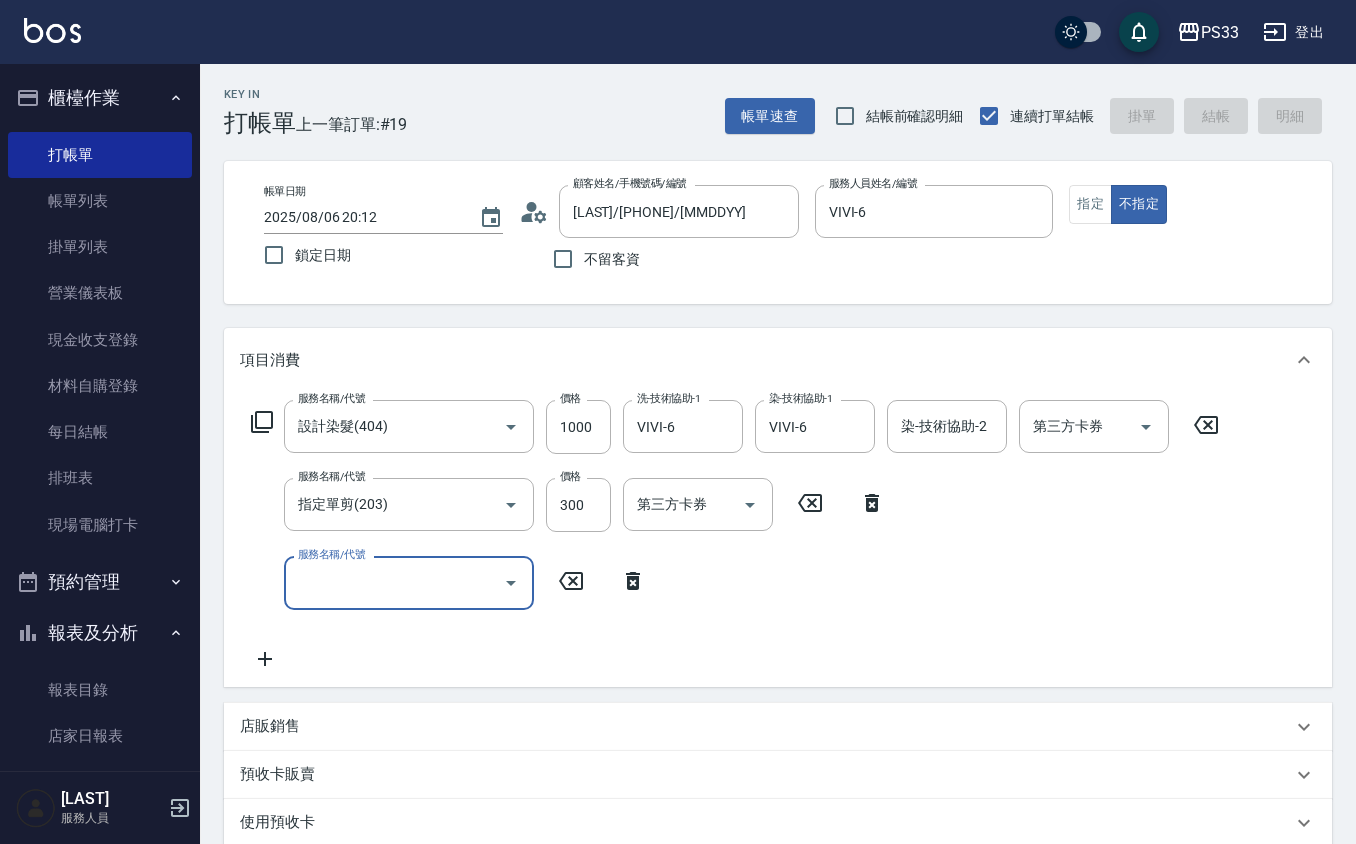 type 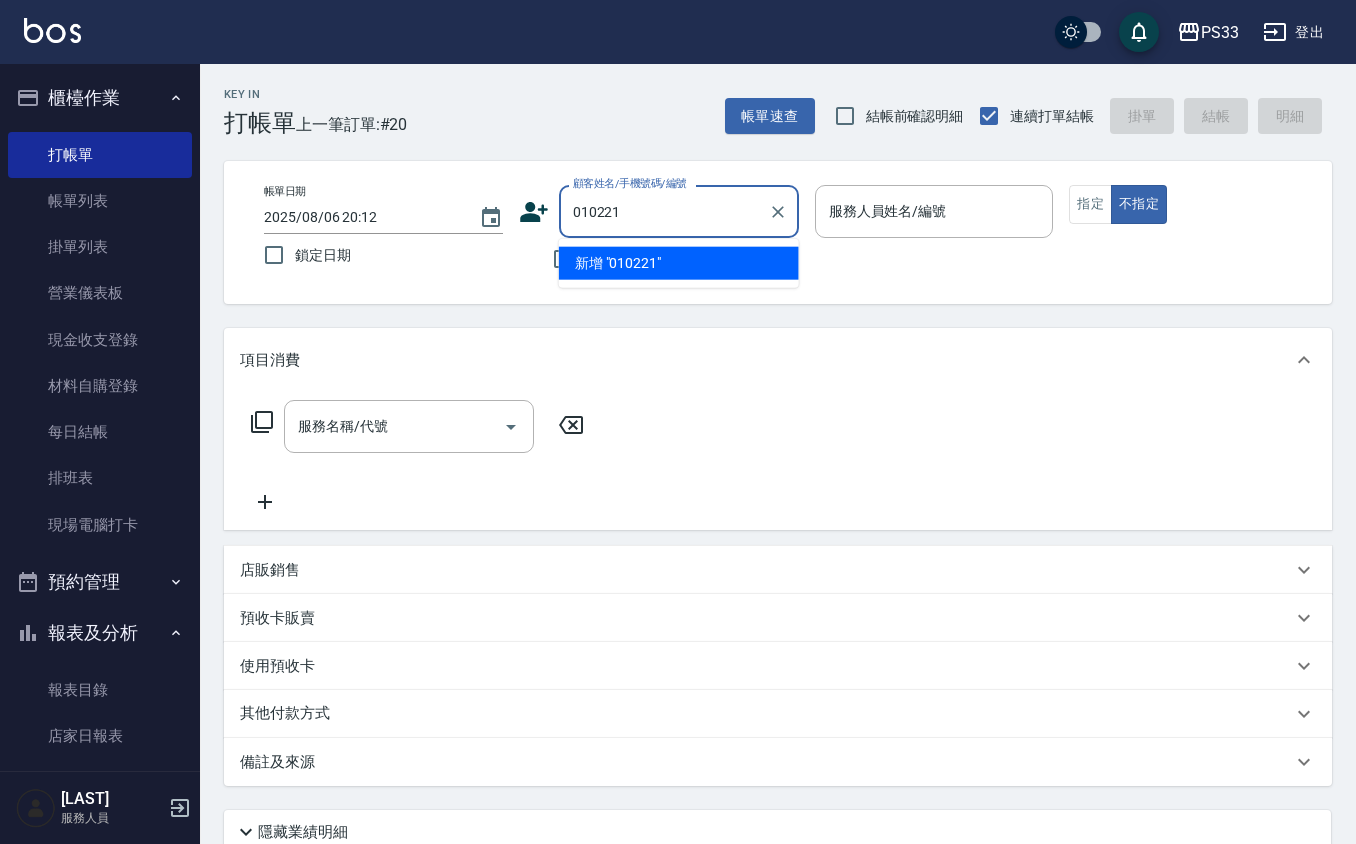 type on "010221" 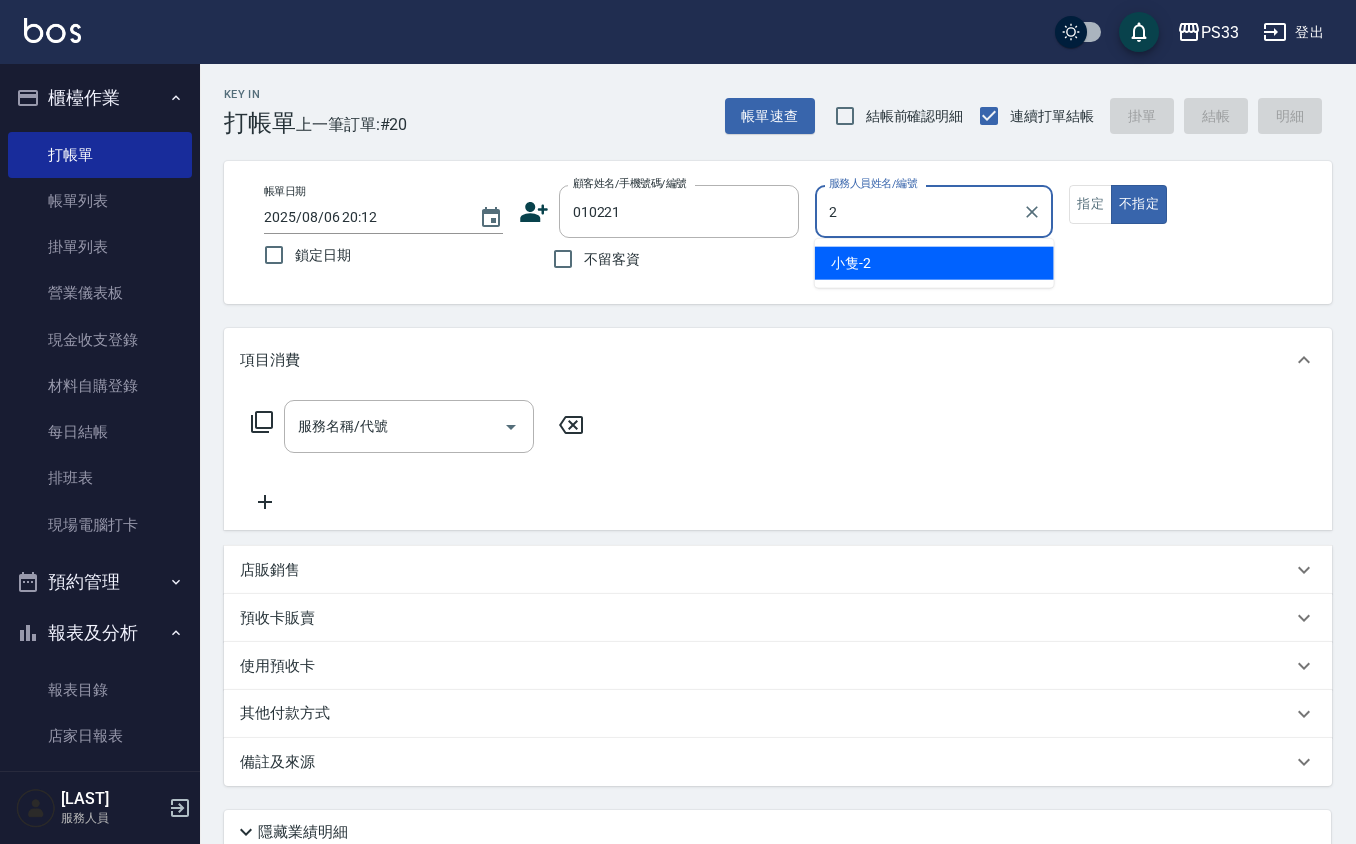 type on "小隻-2" 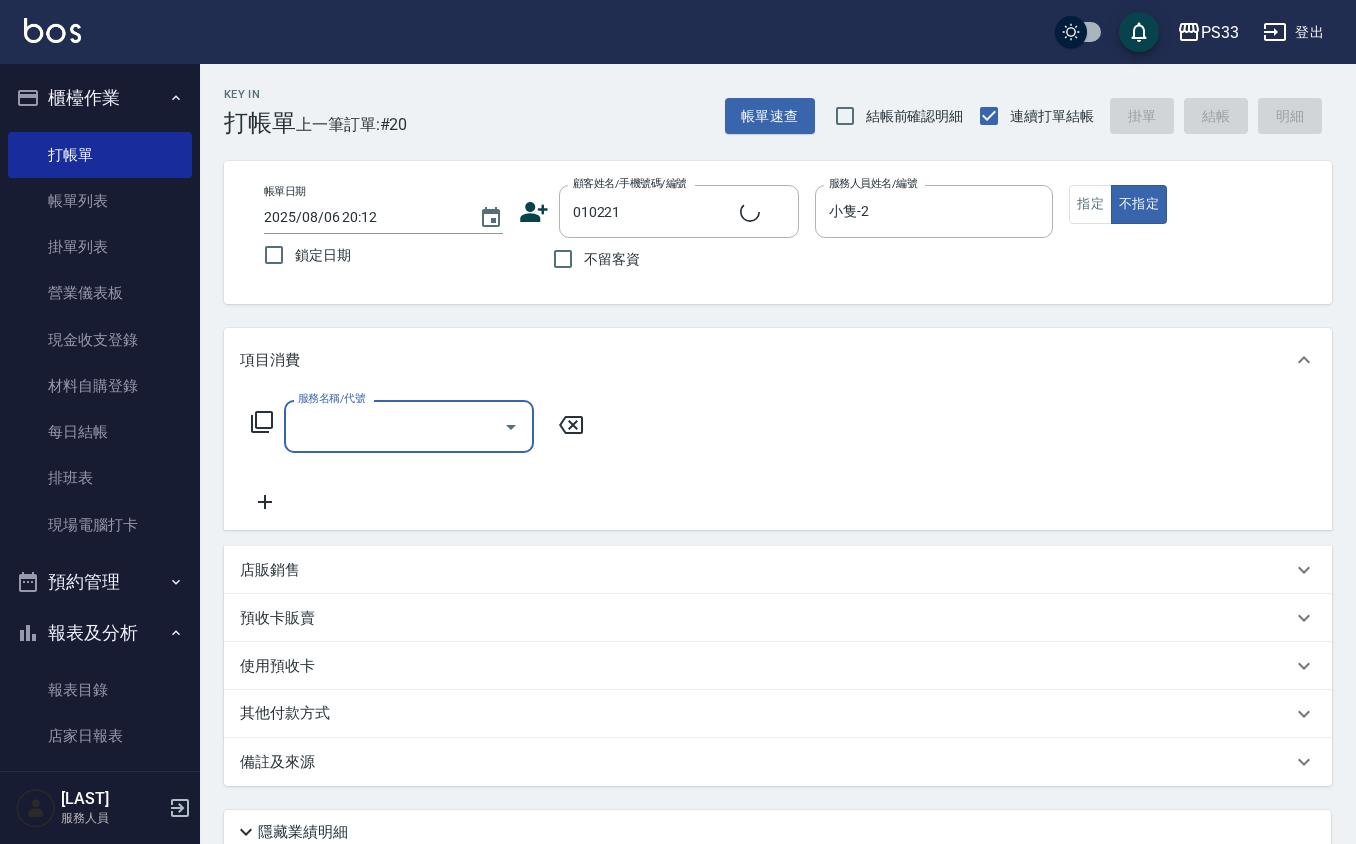 type on "[LAST]/[PHONE]/[MMDDYY]" 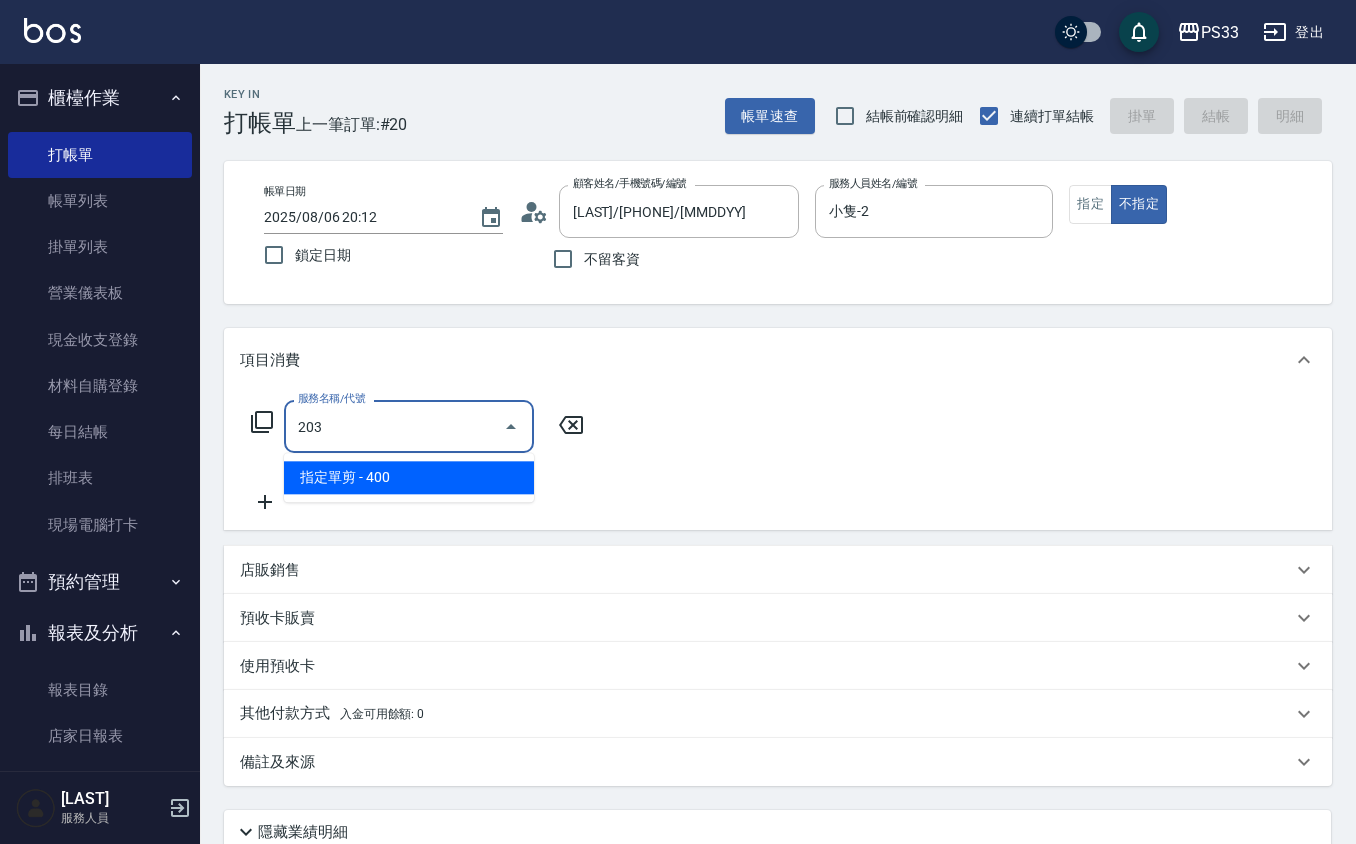 type on "指定單剪(203)" 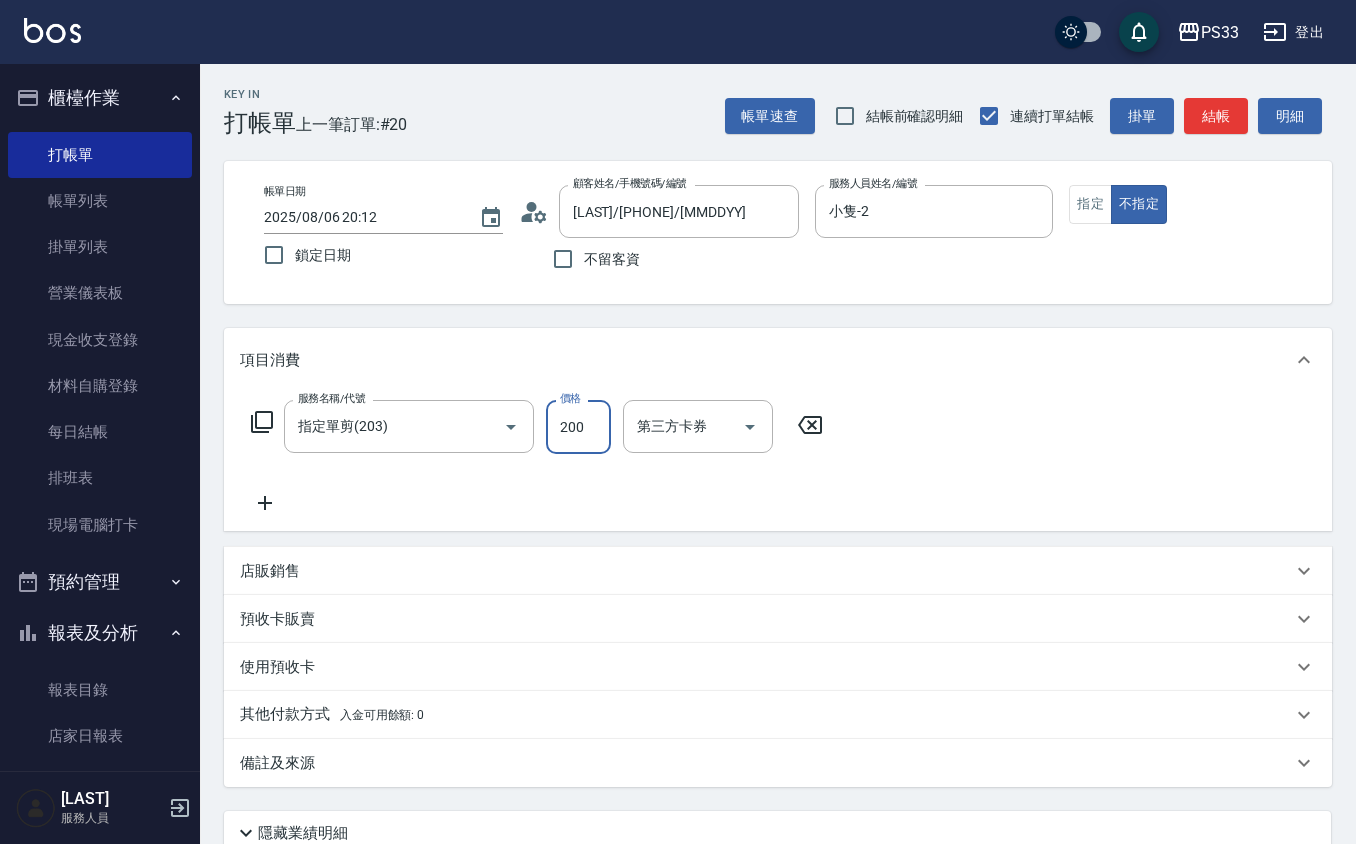 type on "200" 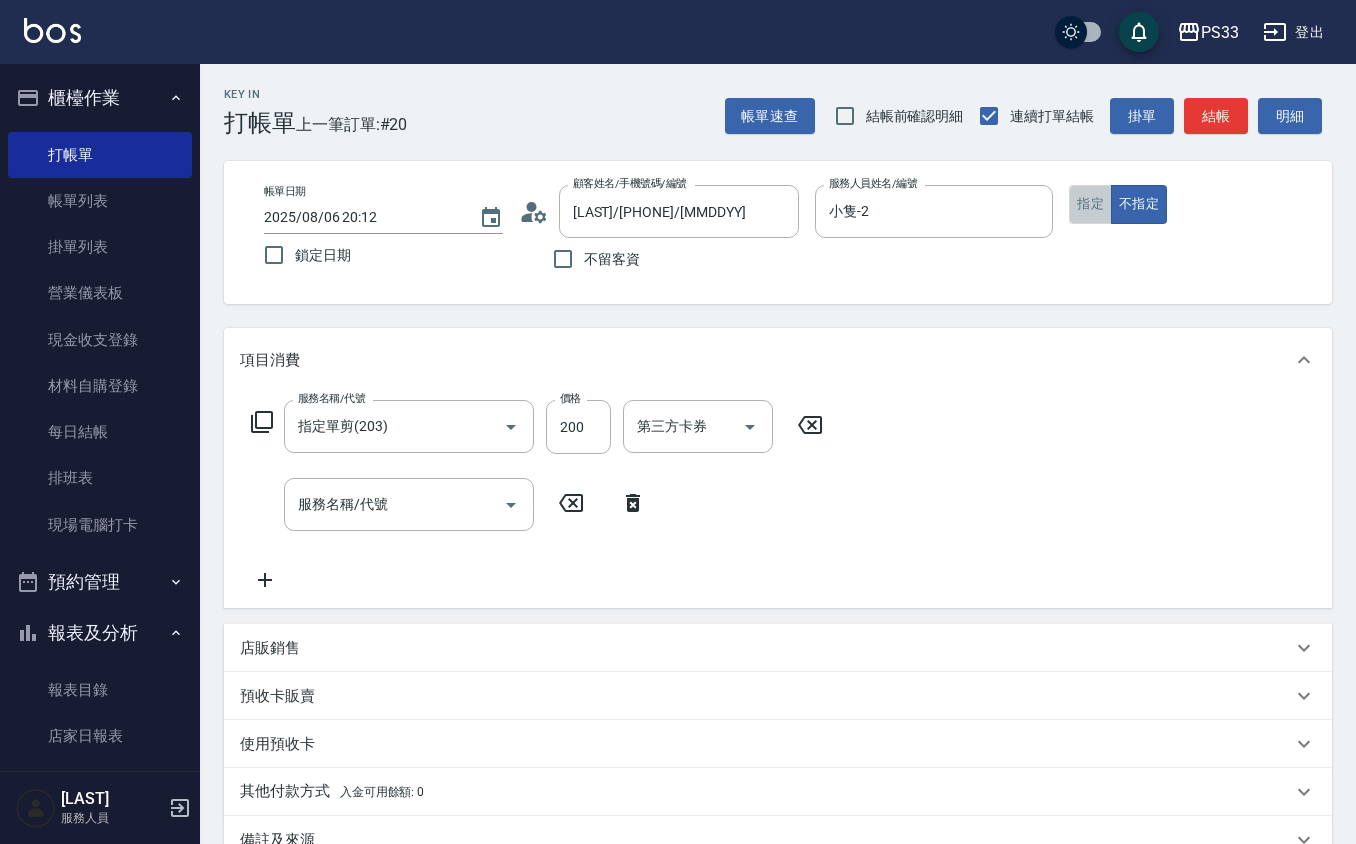 click on "指定" at bounding box center [1090, 204] 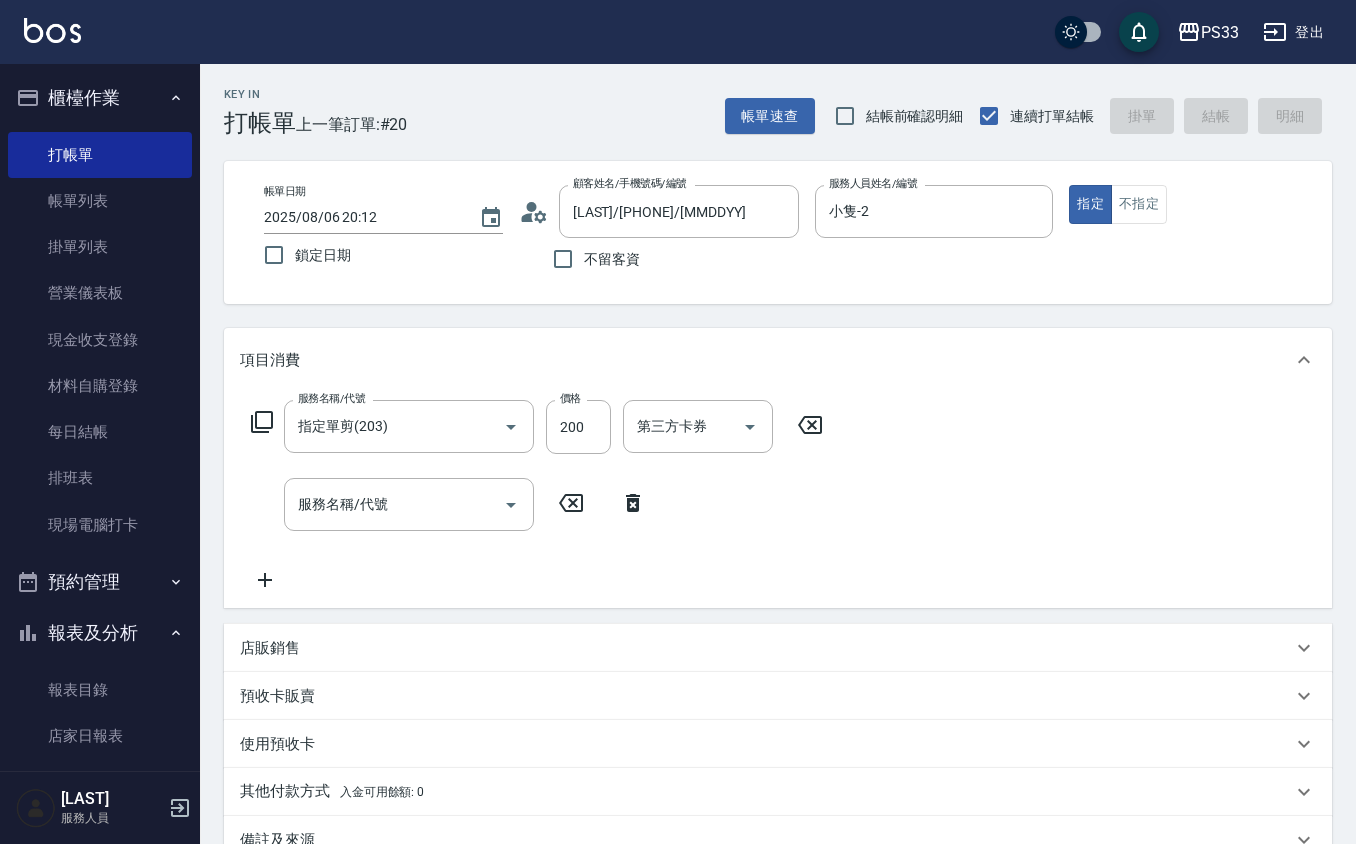 type 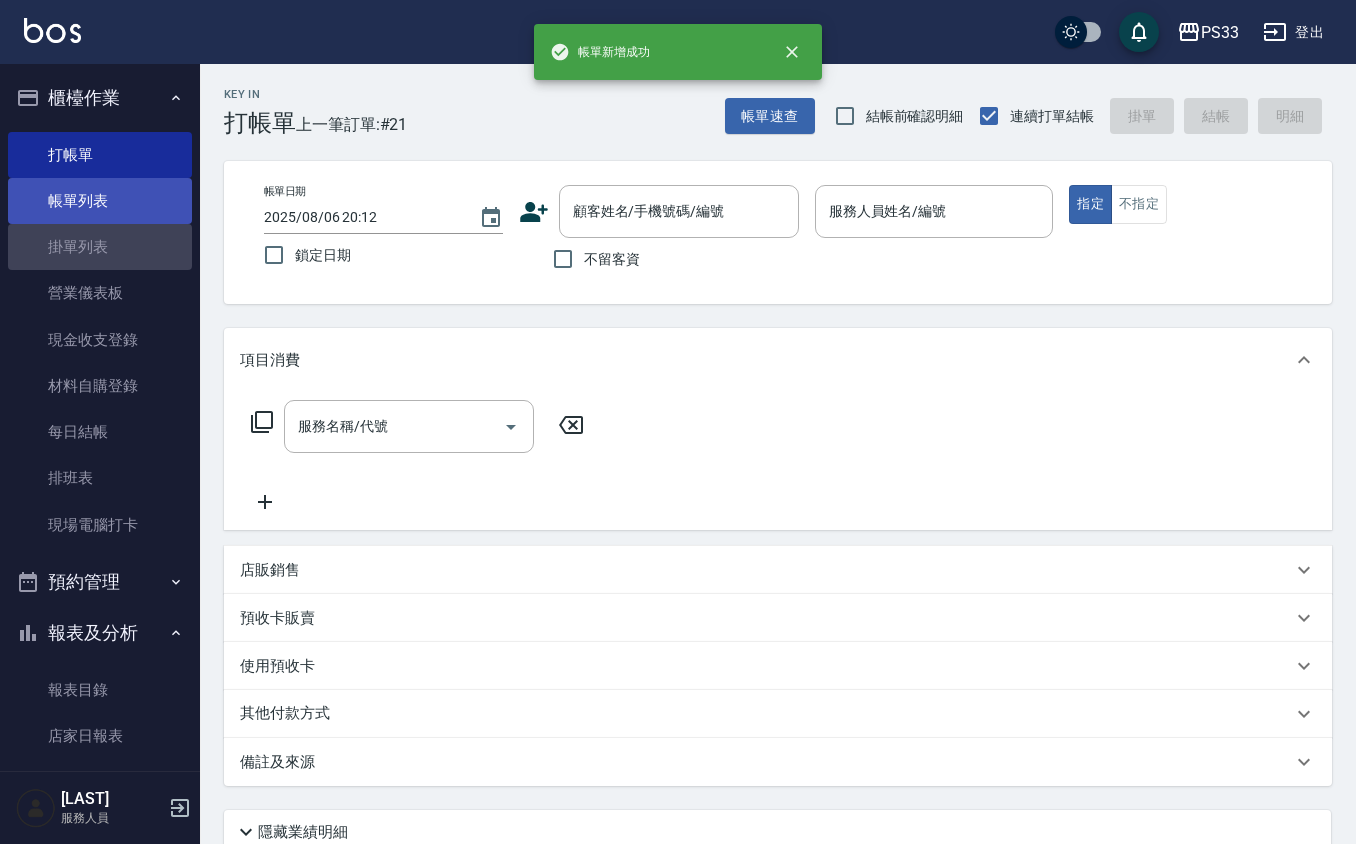 drag, startPoint x: 104, startPoint y: 225, endPoint x: 114, endPoint y: 214, distance: 14.866069 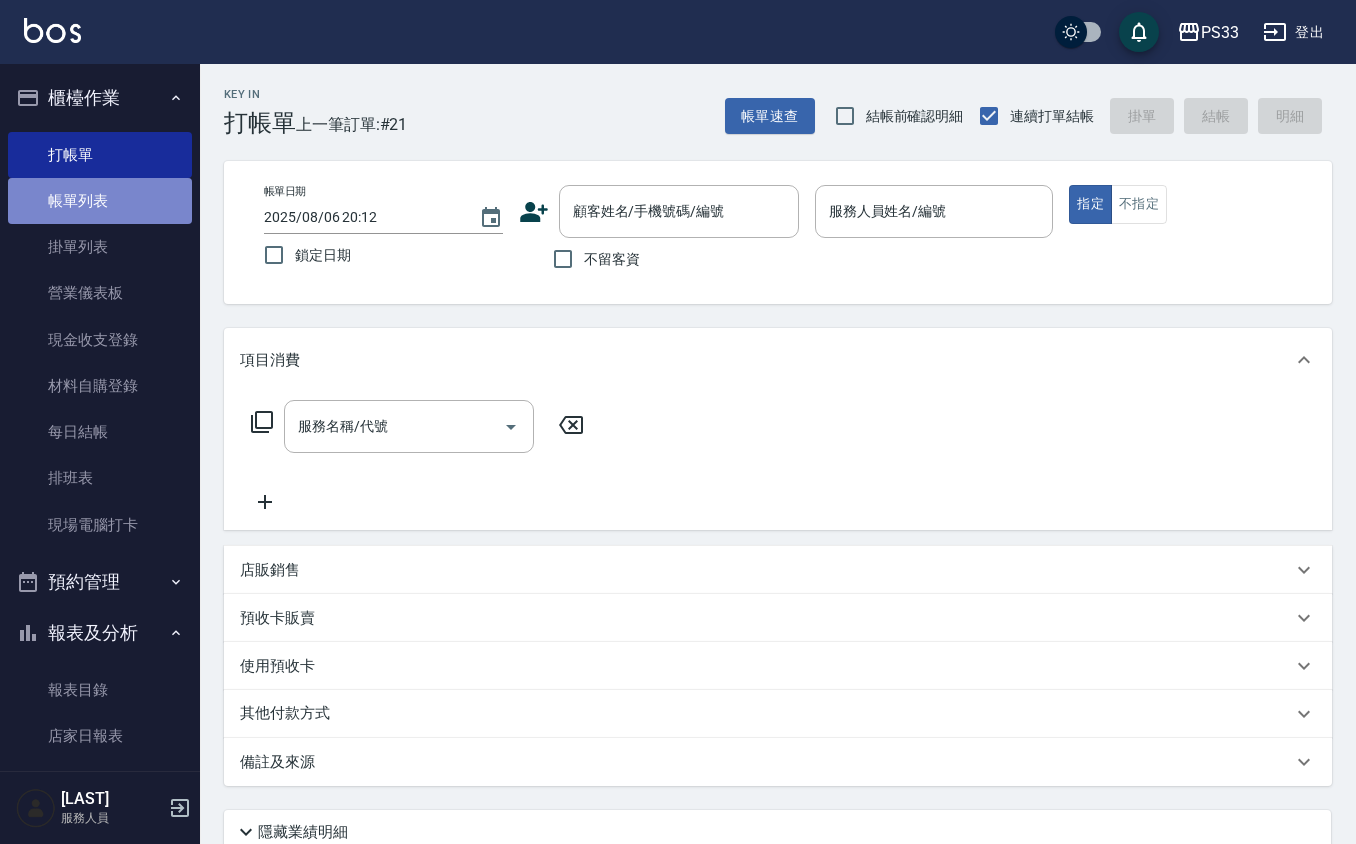 click on "帳單列表" at bounding box center (100, 201) 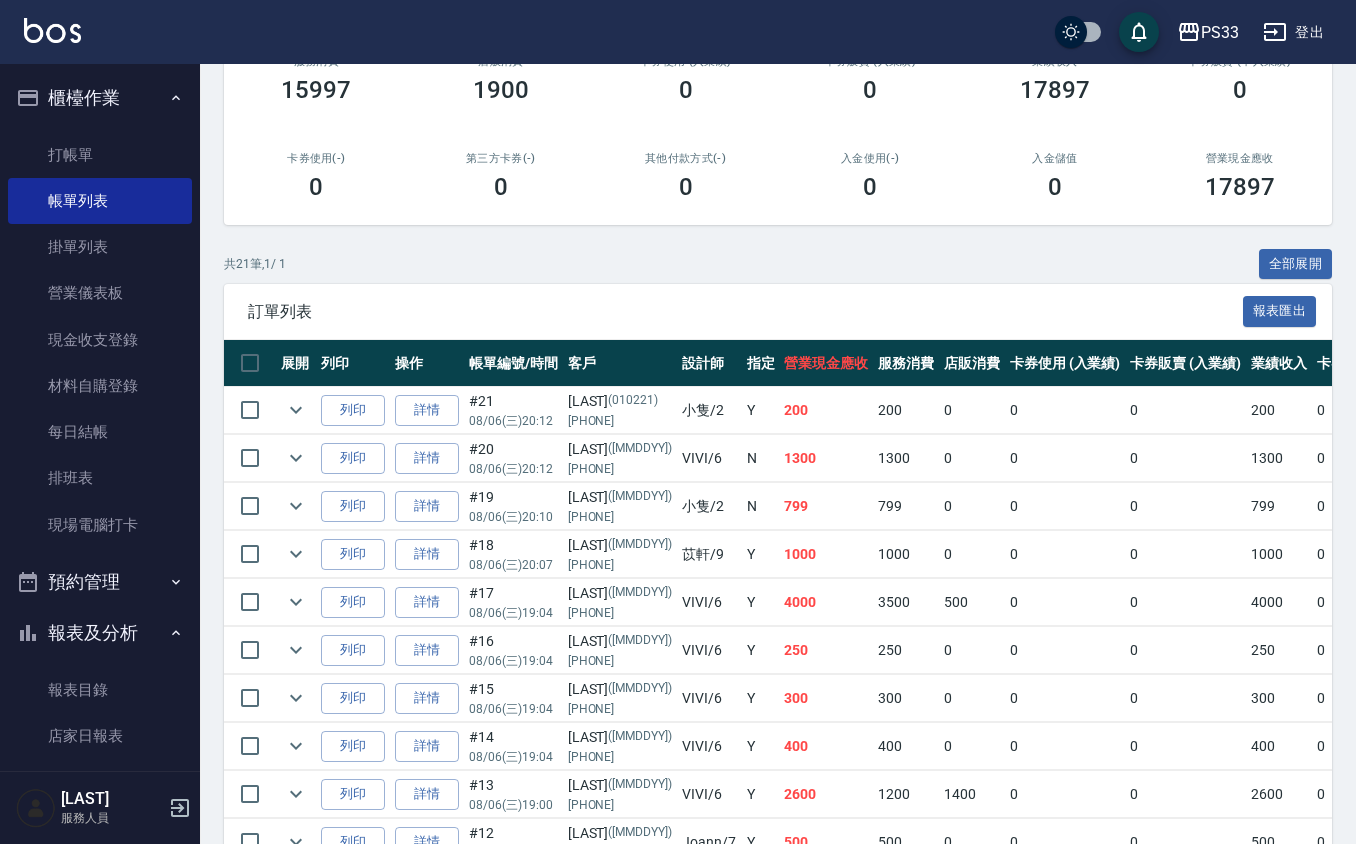 scroll, scrollTop: 400, scrollLeft: 0, axis: vertical 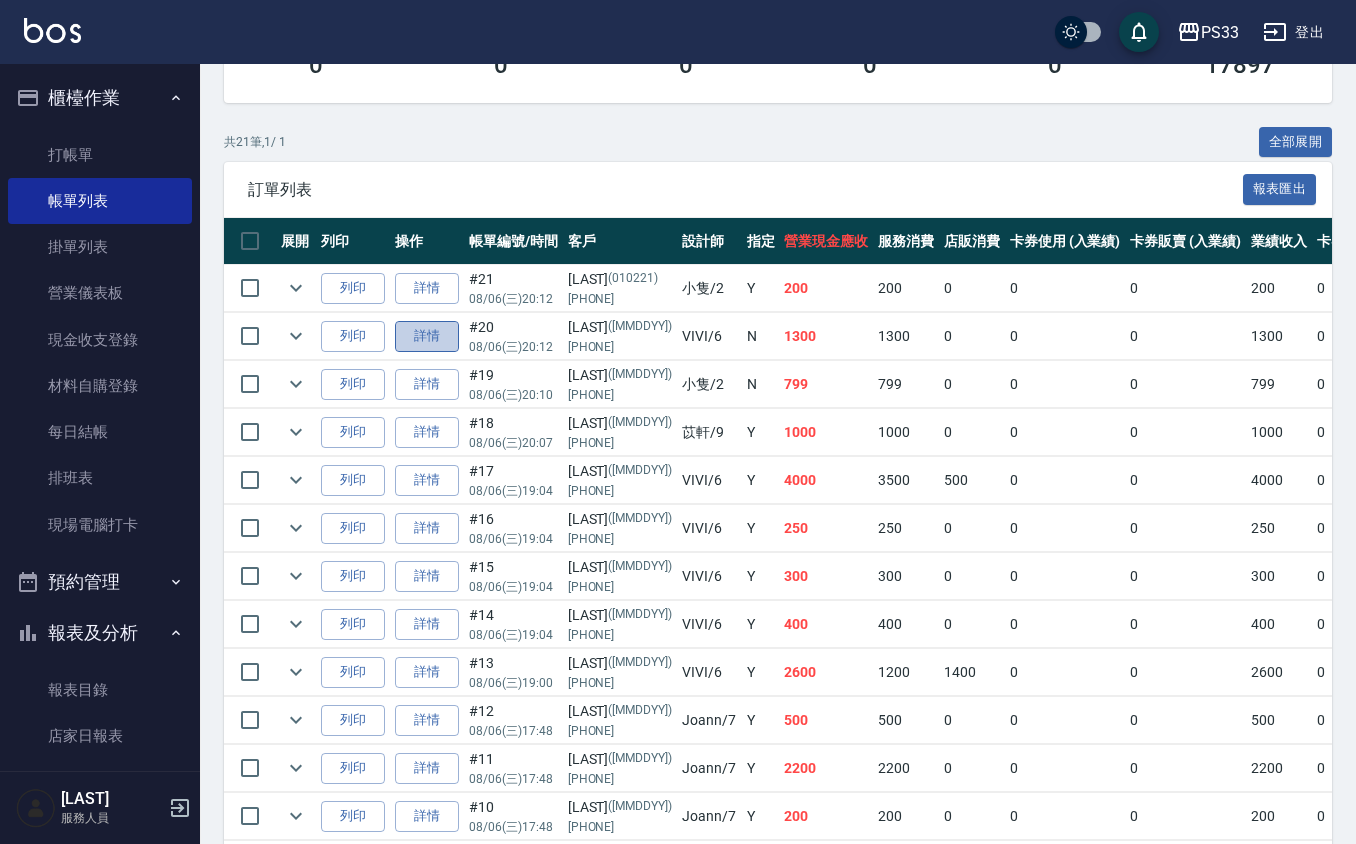 click on "詳情" at bounding box center [427, 336] 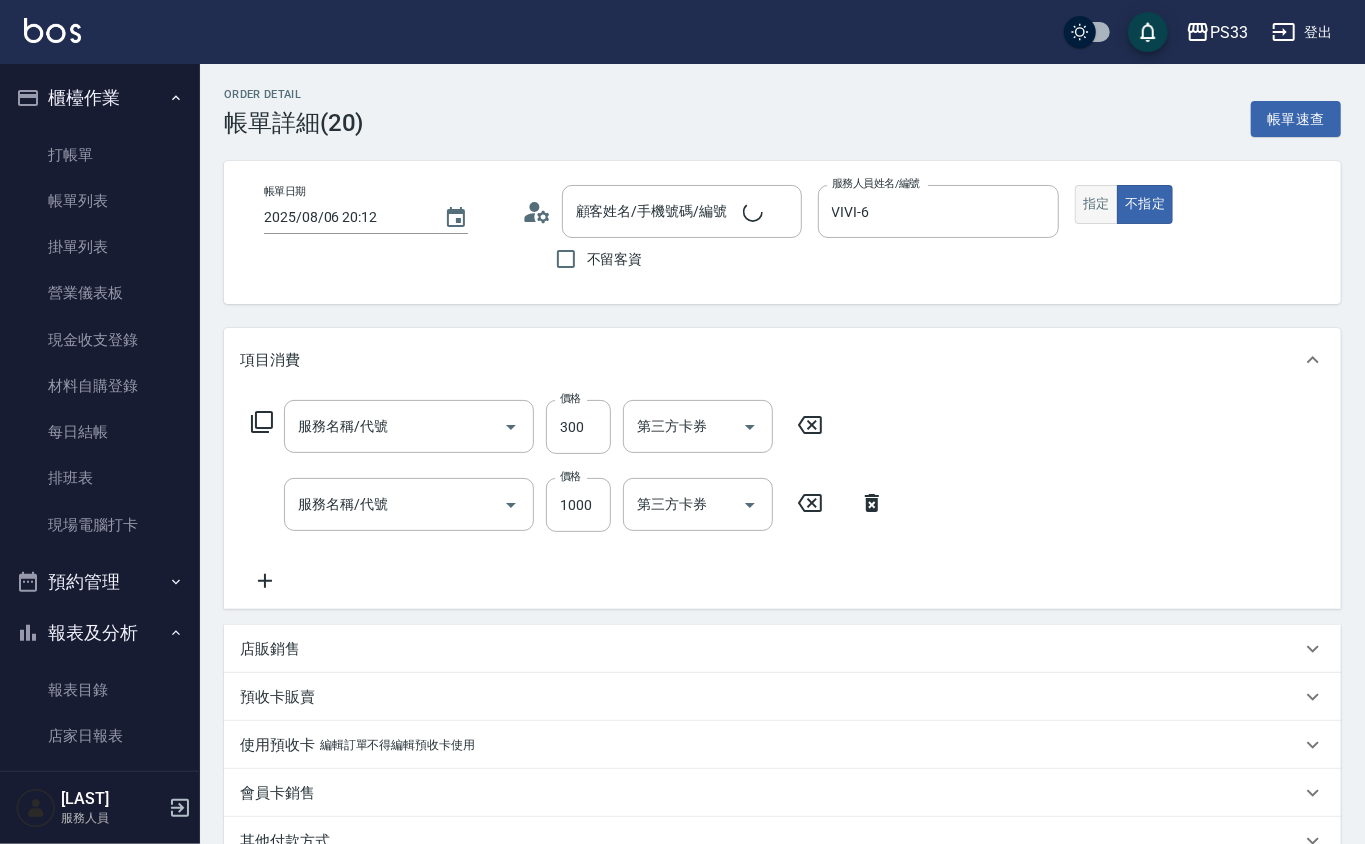 type on "VIVI-6" 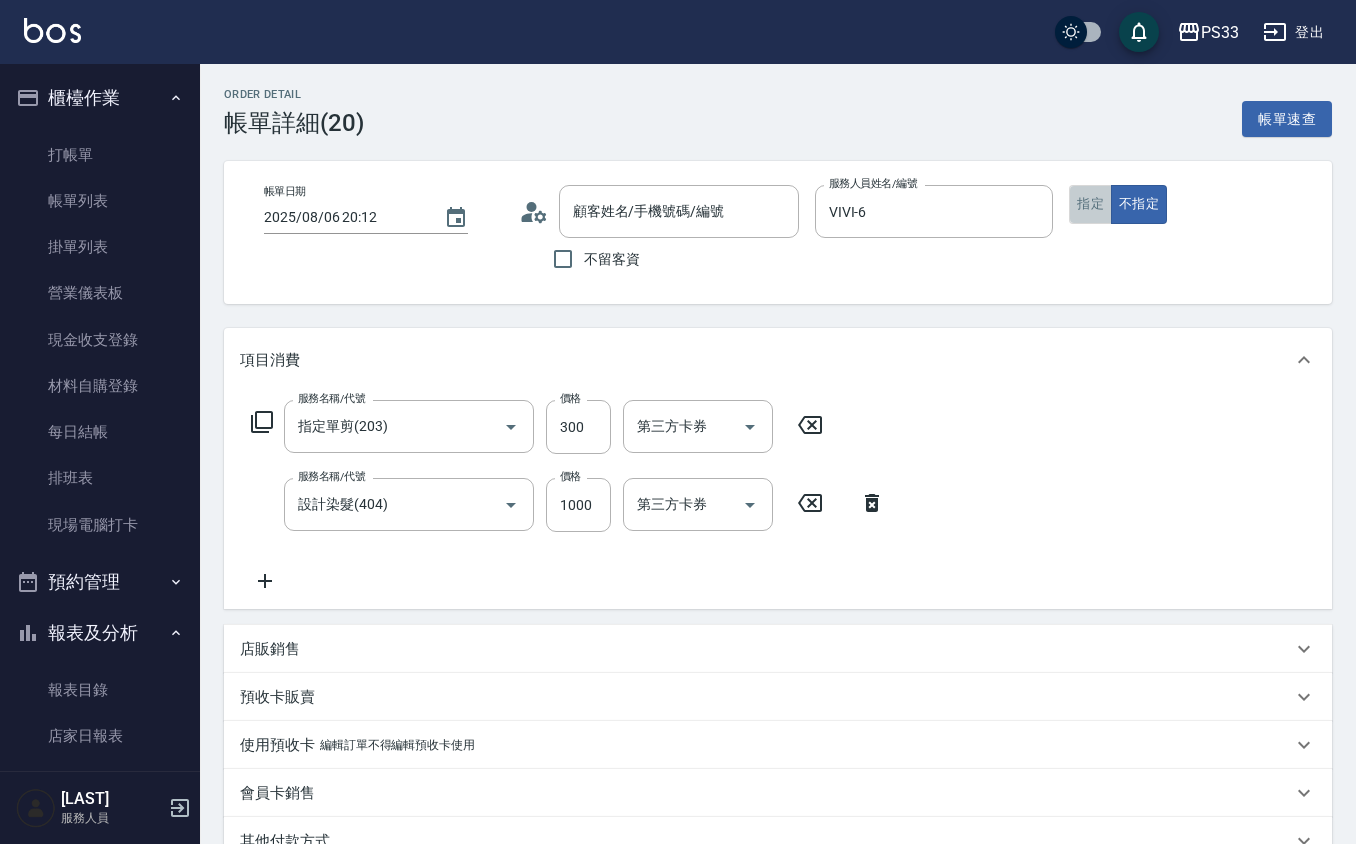 type on "指定單剪(203)" 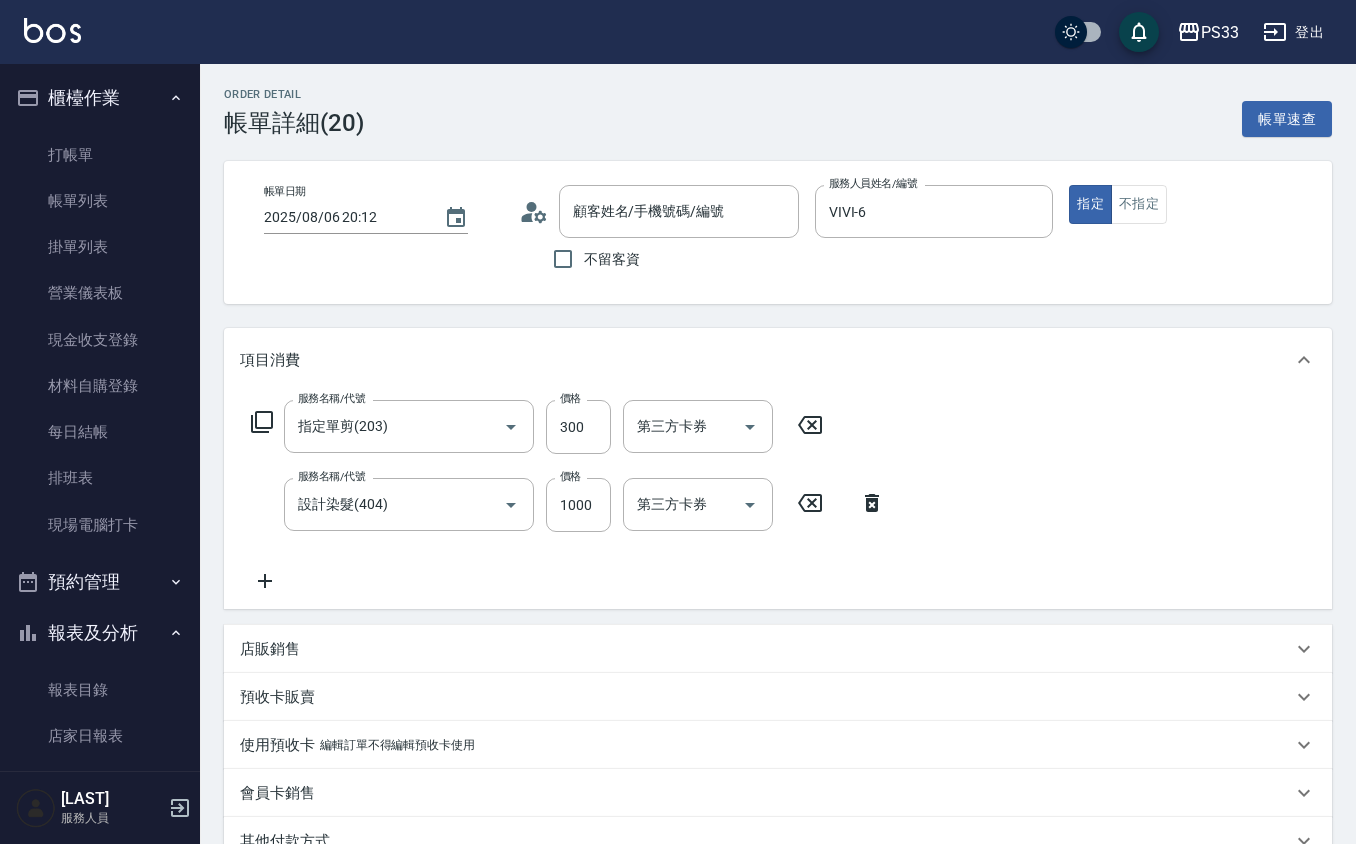 type on "[LAST]/[PHONE]/[MMDDYY]" 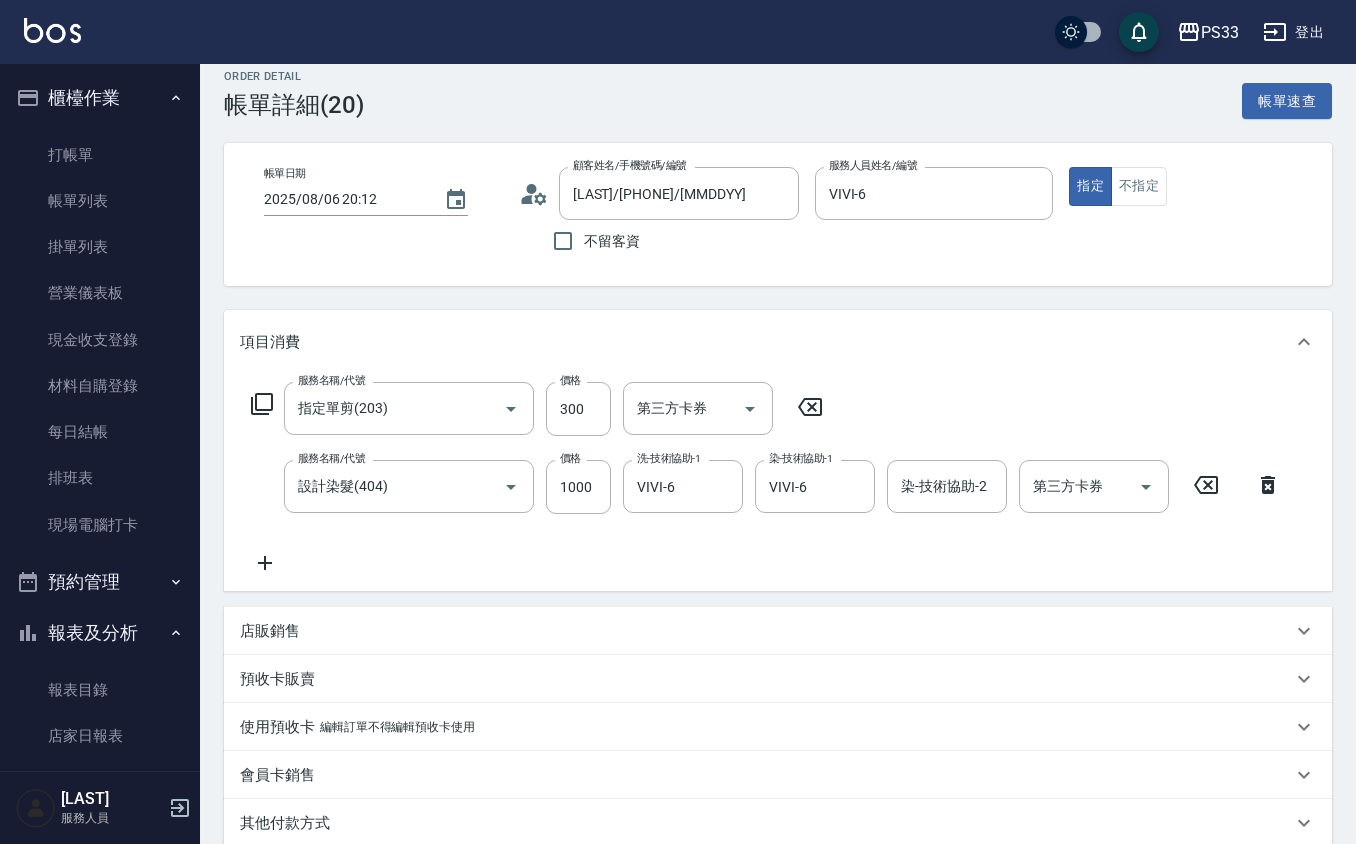 scroll, scrollTop: 281, scrollLeft: 0, axis: vertical 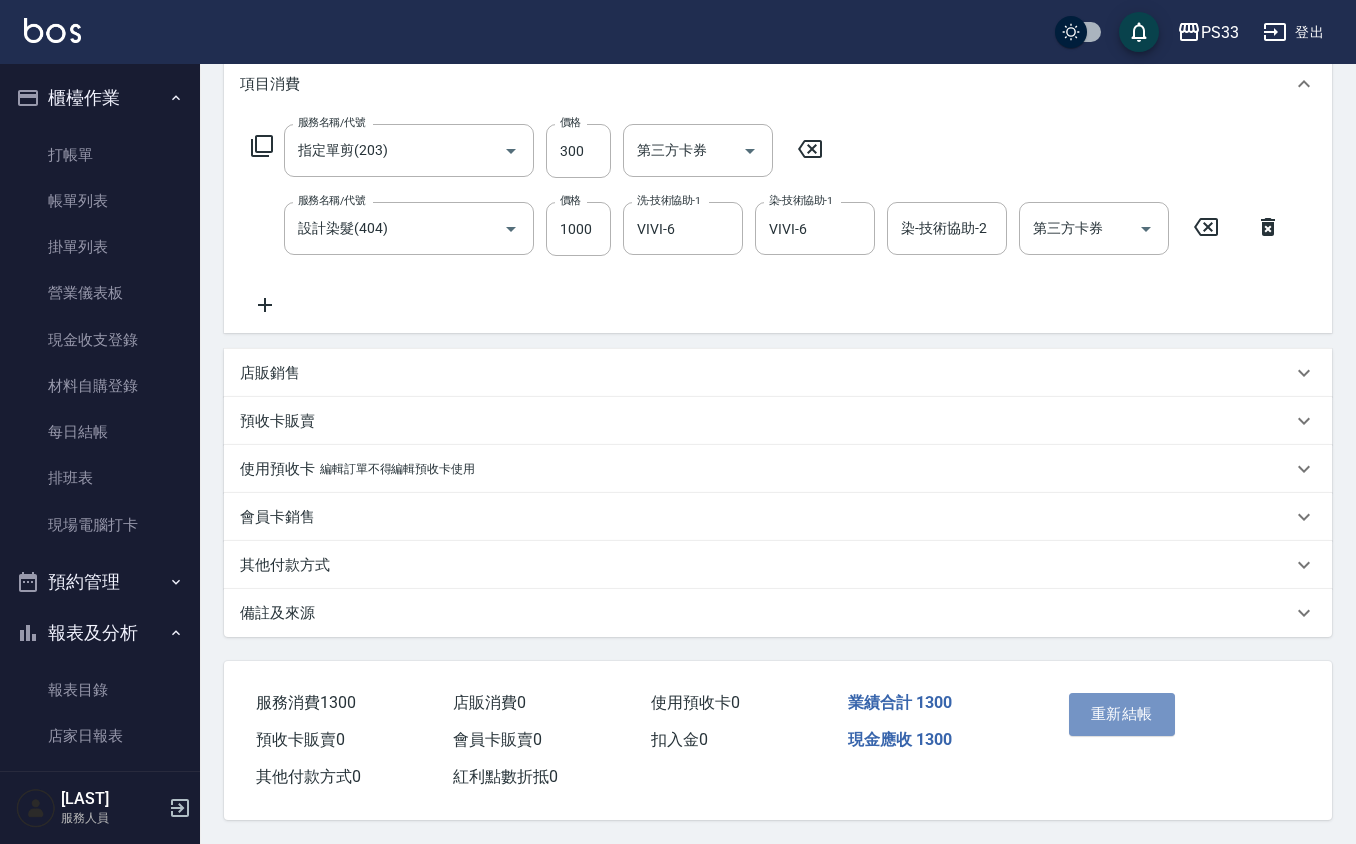 click on "重新結帳" at bounding box center [1122, 714] 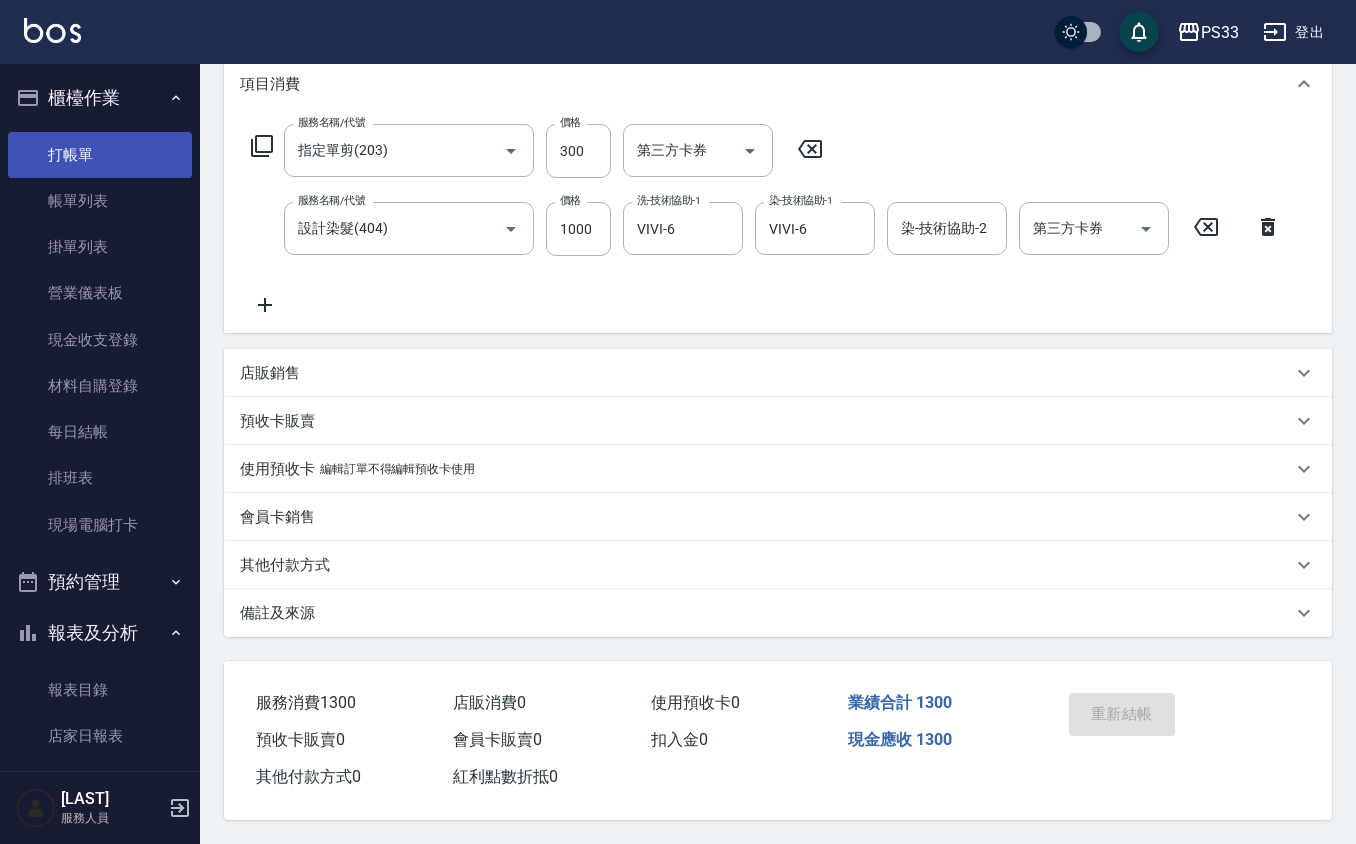 click on "打帳單" at bounding box center (100, 155) 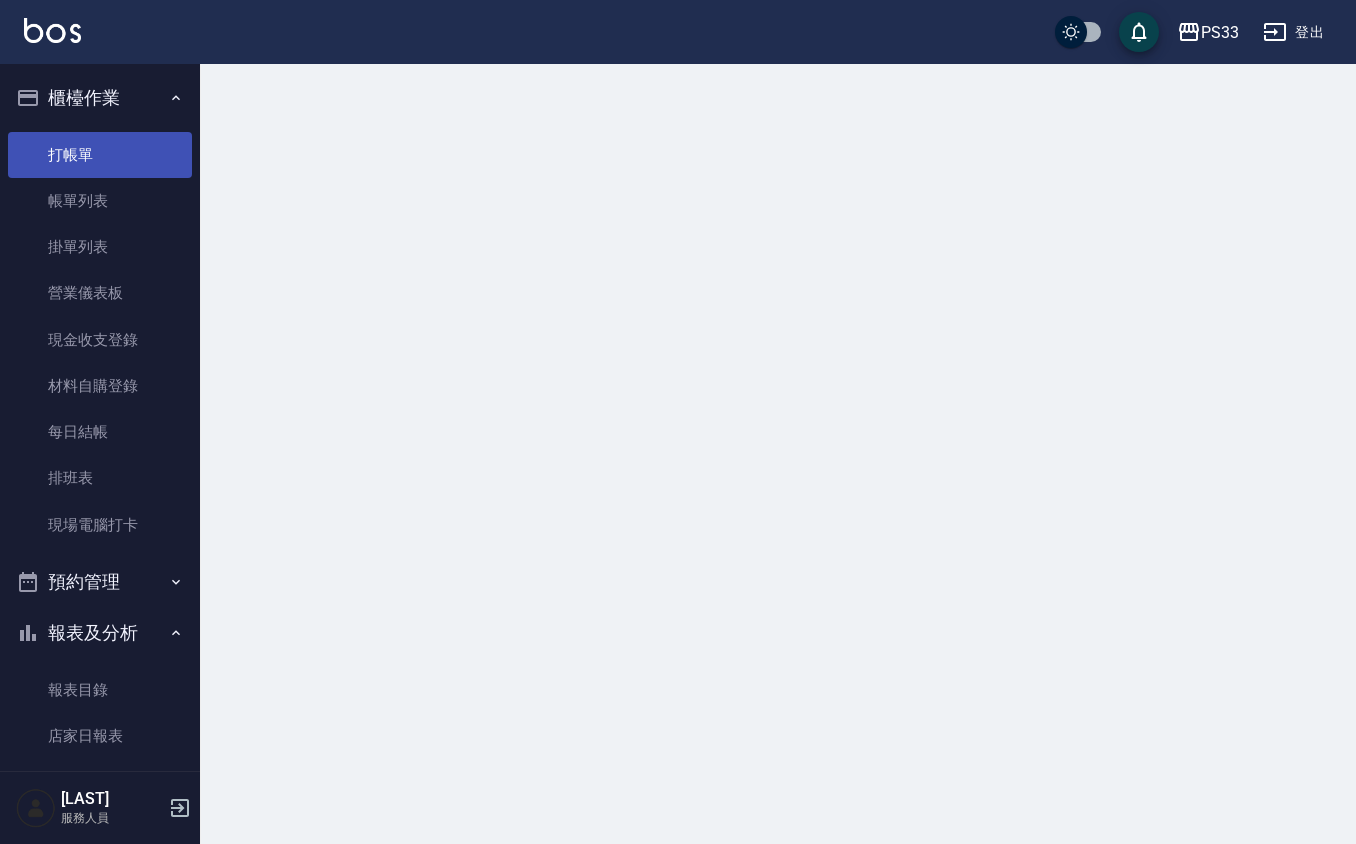 scroll, scrollTop: 0, scrollLeft: 0, axis: both 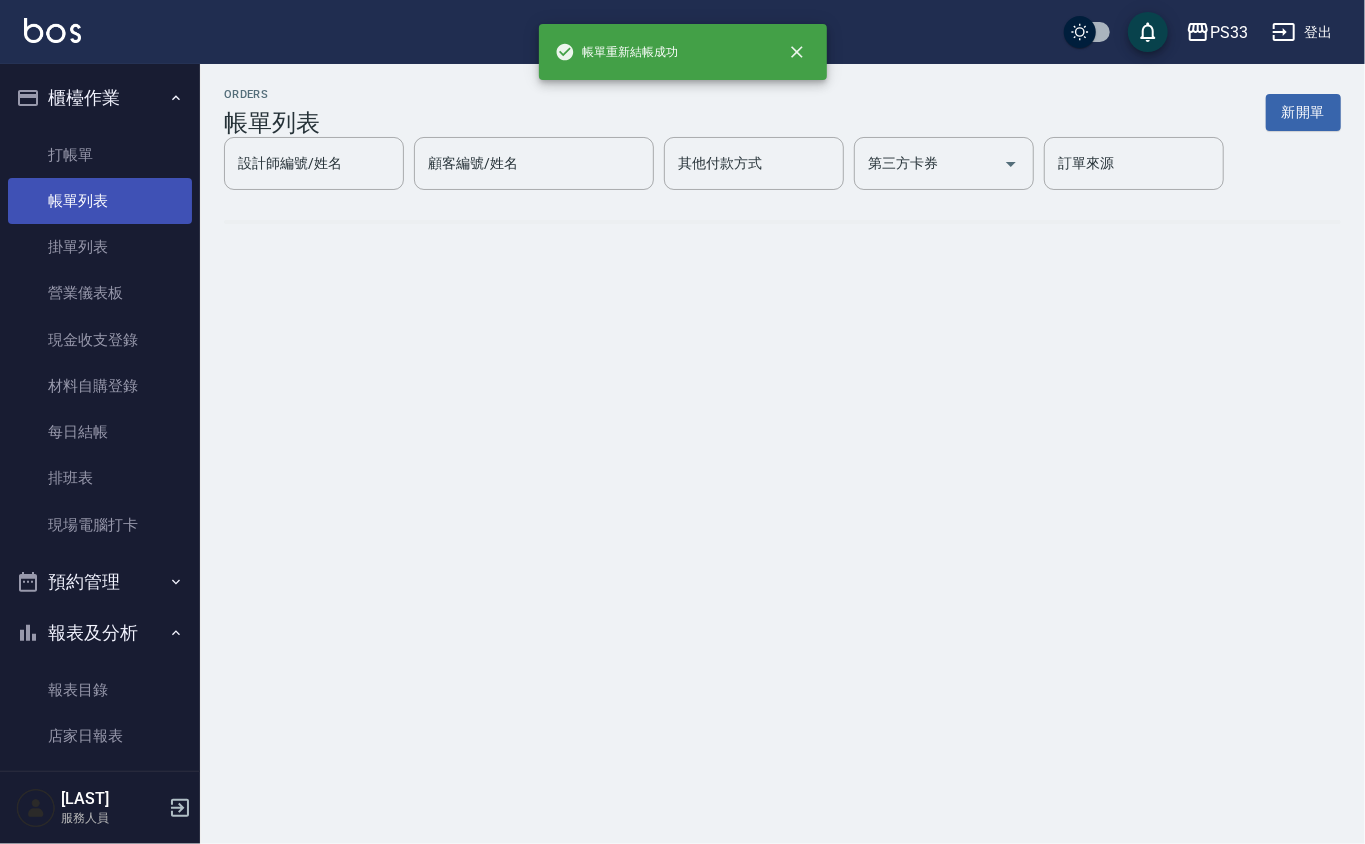 click on "帳單列表" at bounding box center [100, 201] 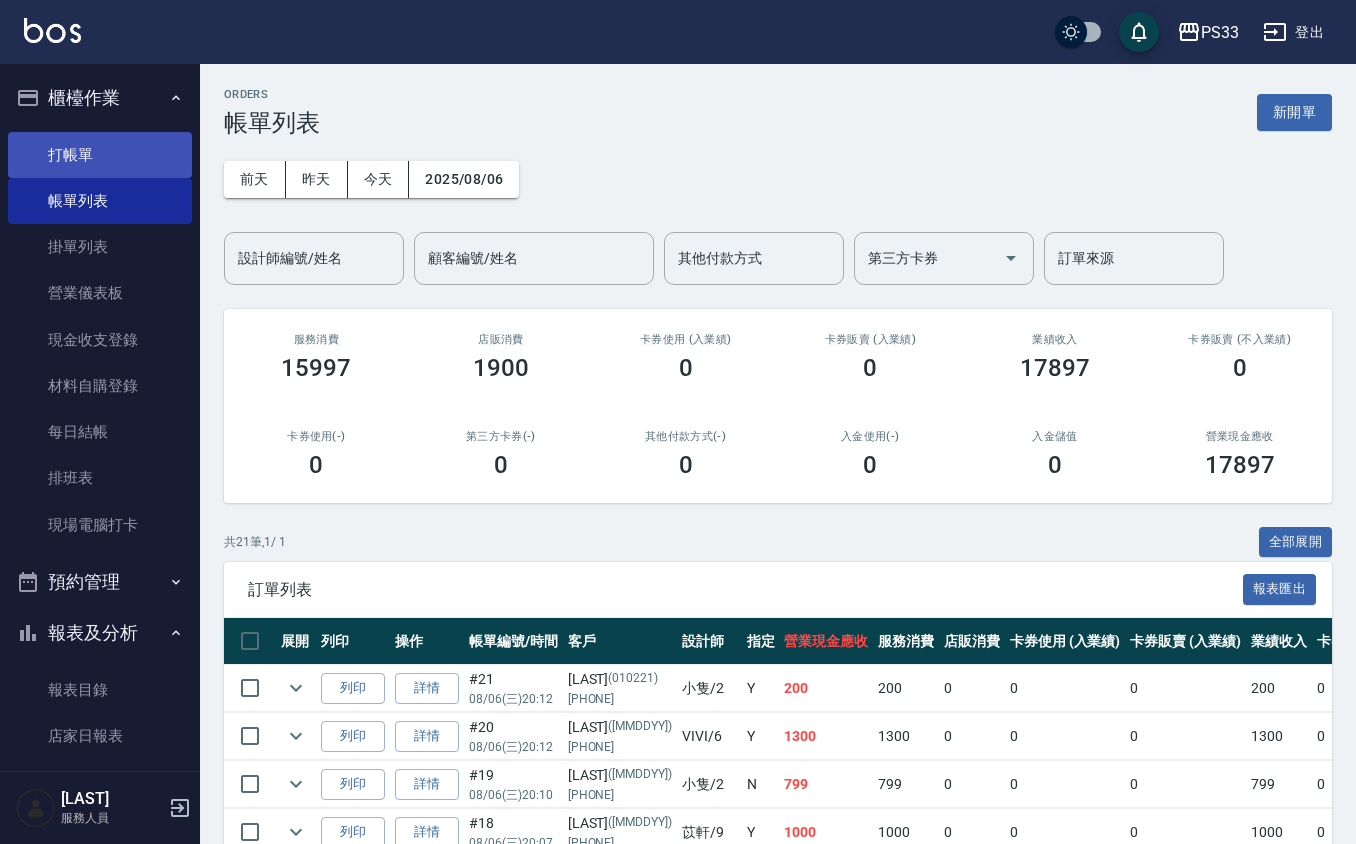 click on "打帳單" at bounding box center [100, 155] 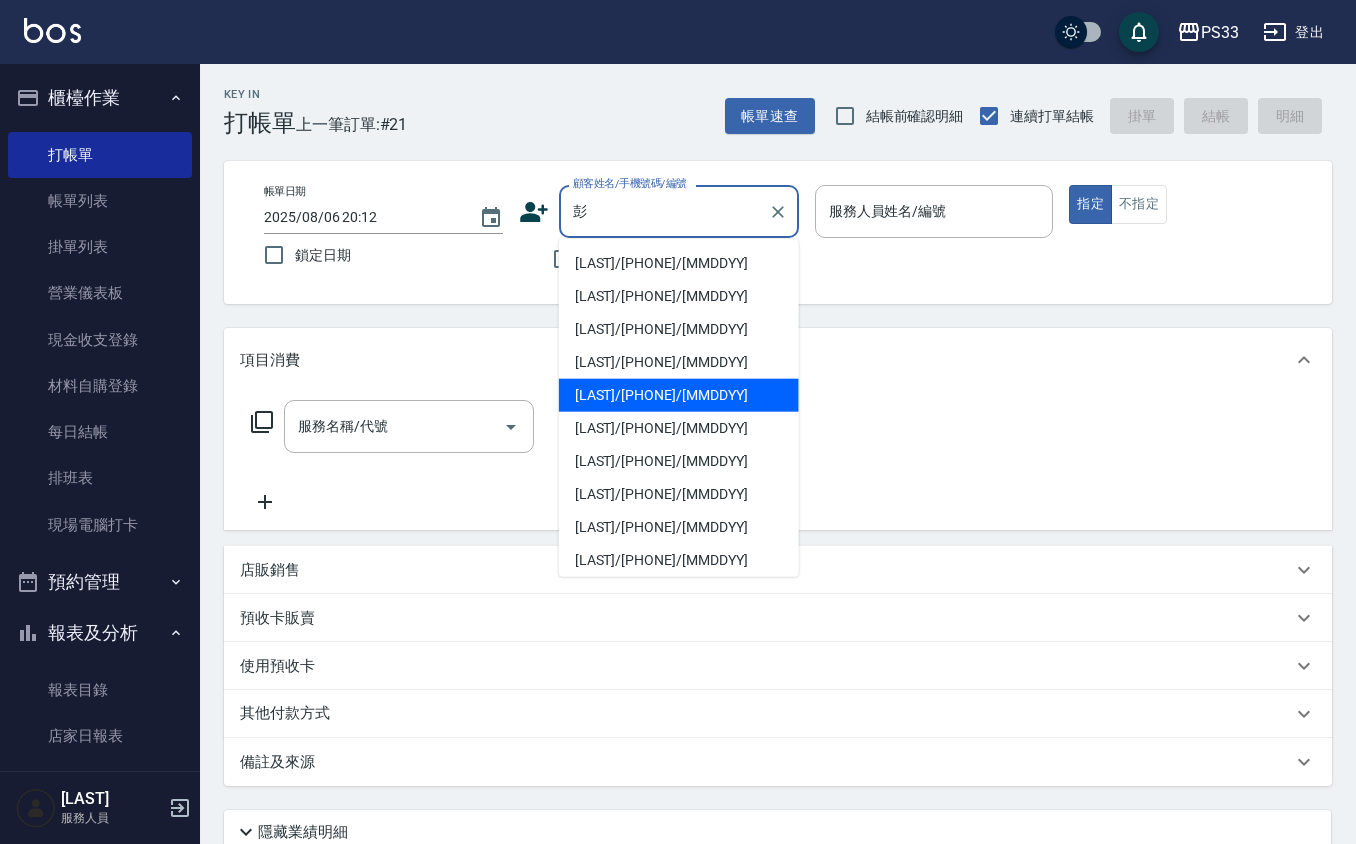 click on "[LAST]/[PHONE]/[MMDDYY]" at bounding box center [679, 395] 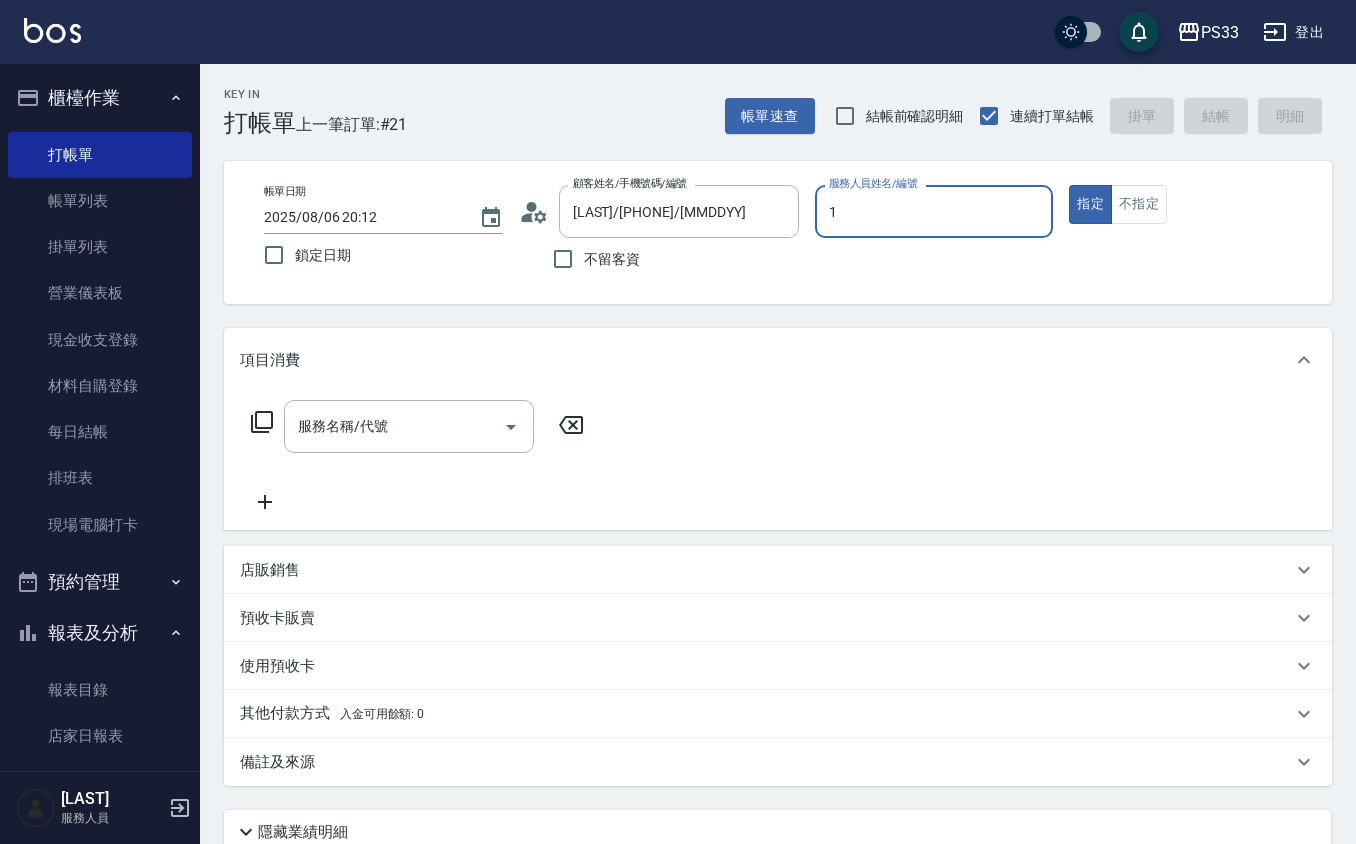 type on "[LAST]-1" 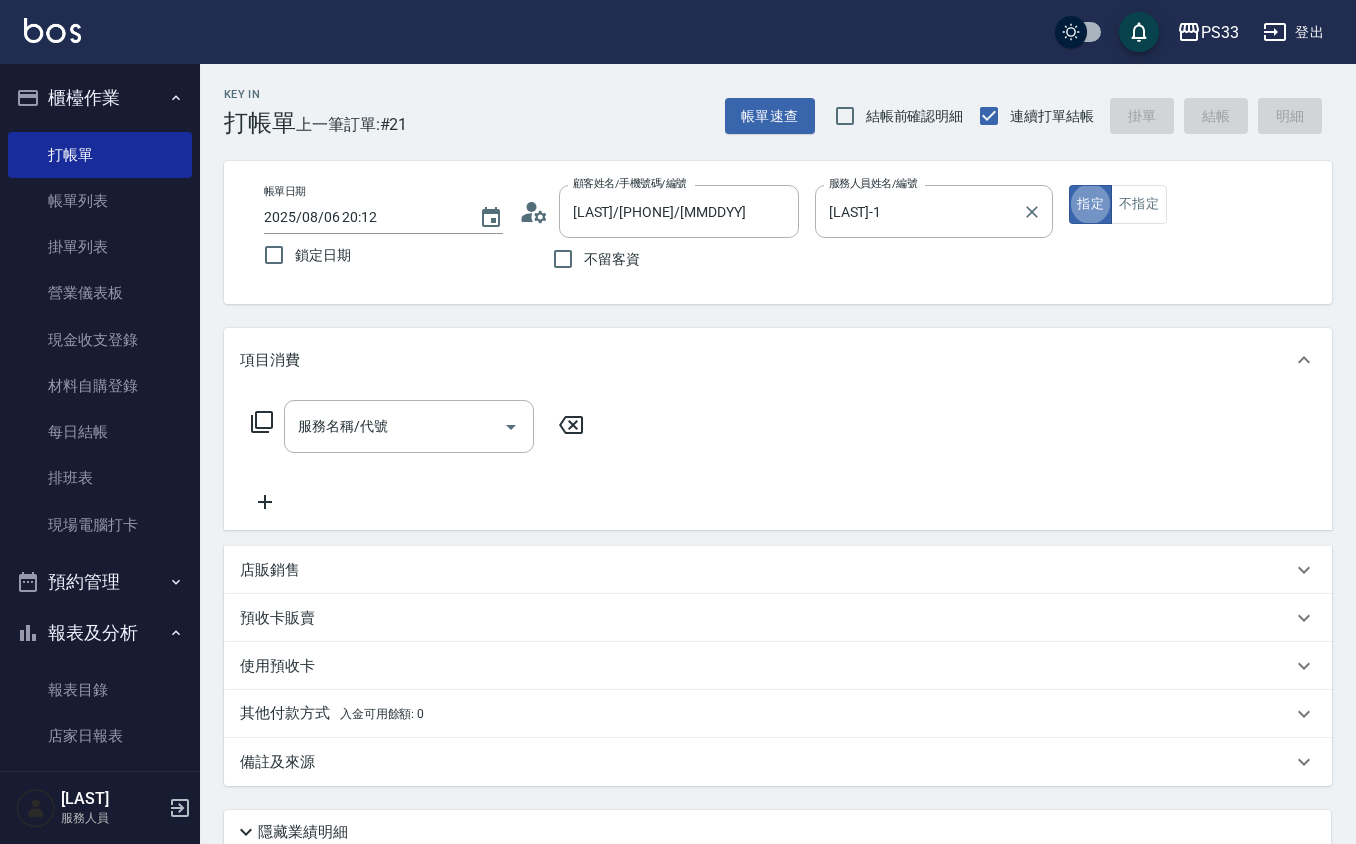 type on "true" 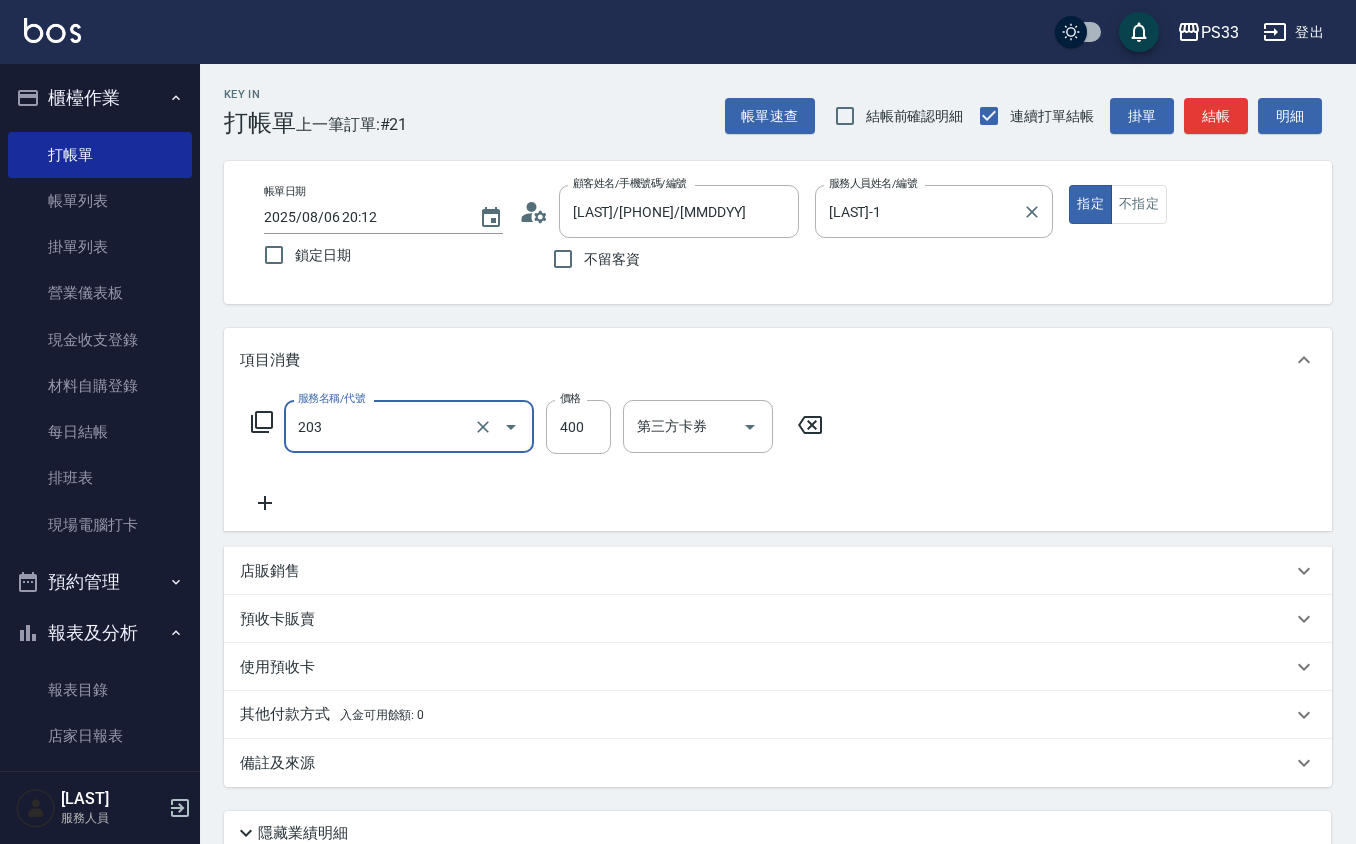 type on "指定單剪(203)" 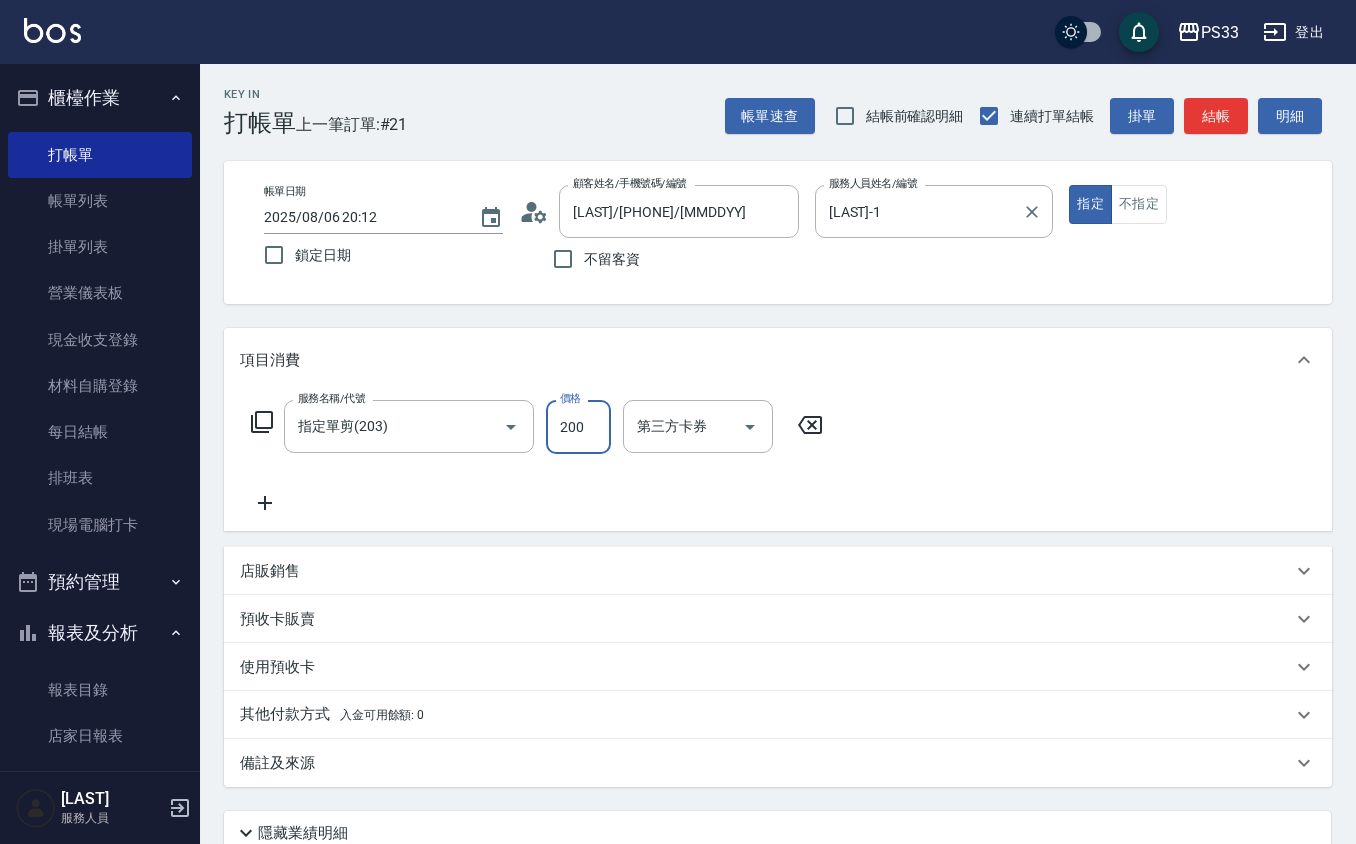 type on "200" 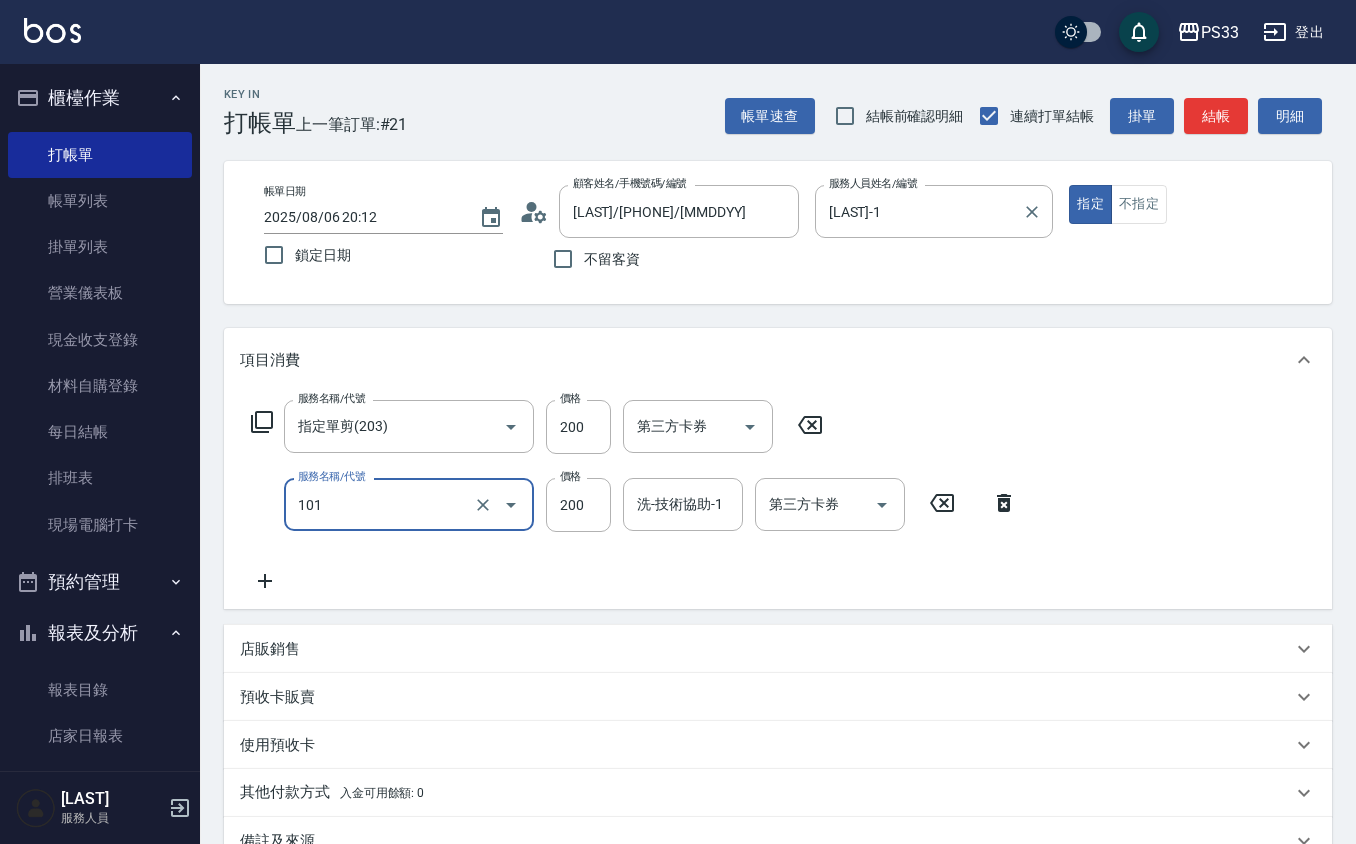 type on "洗髮(101)" 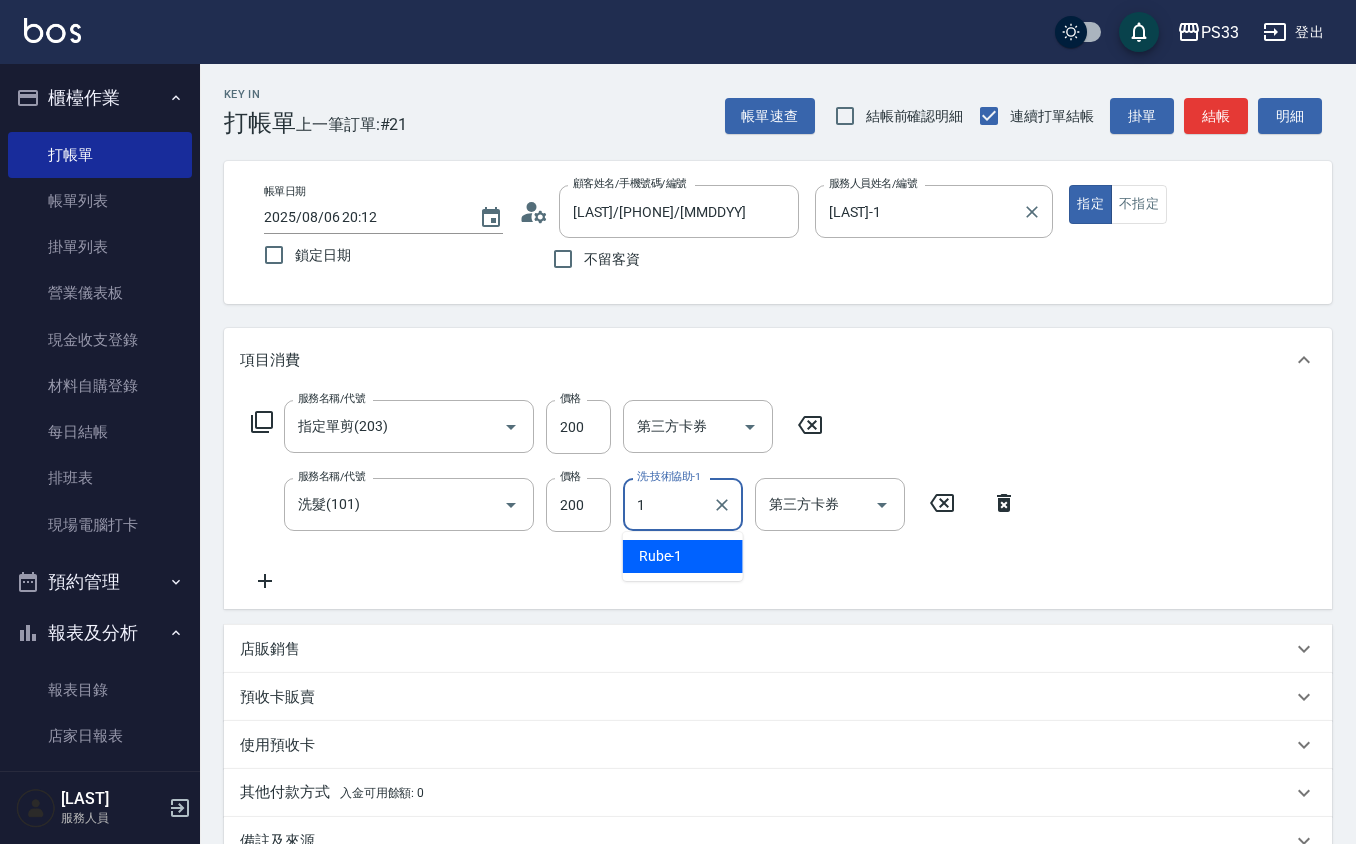 type on "[LAST]-1" 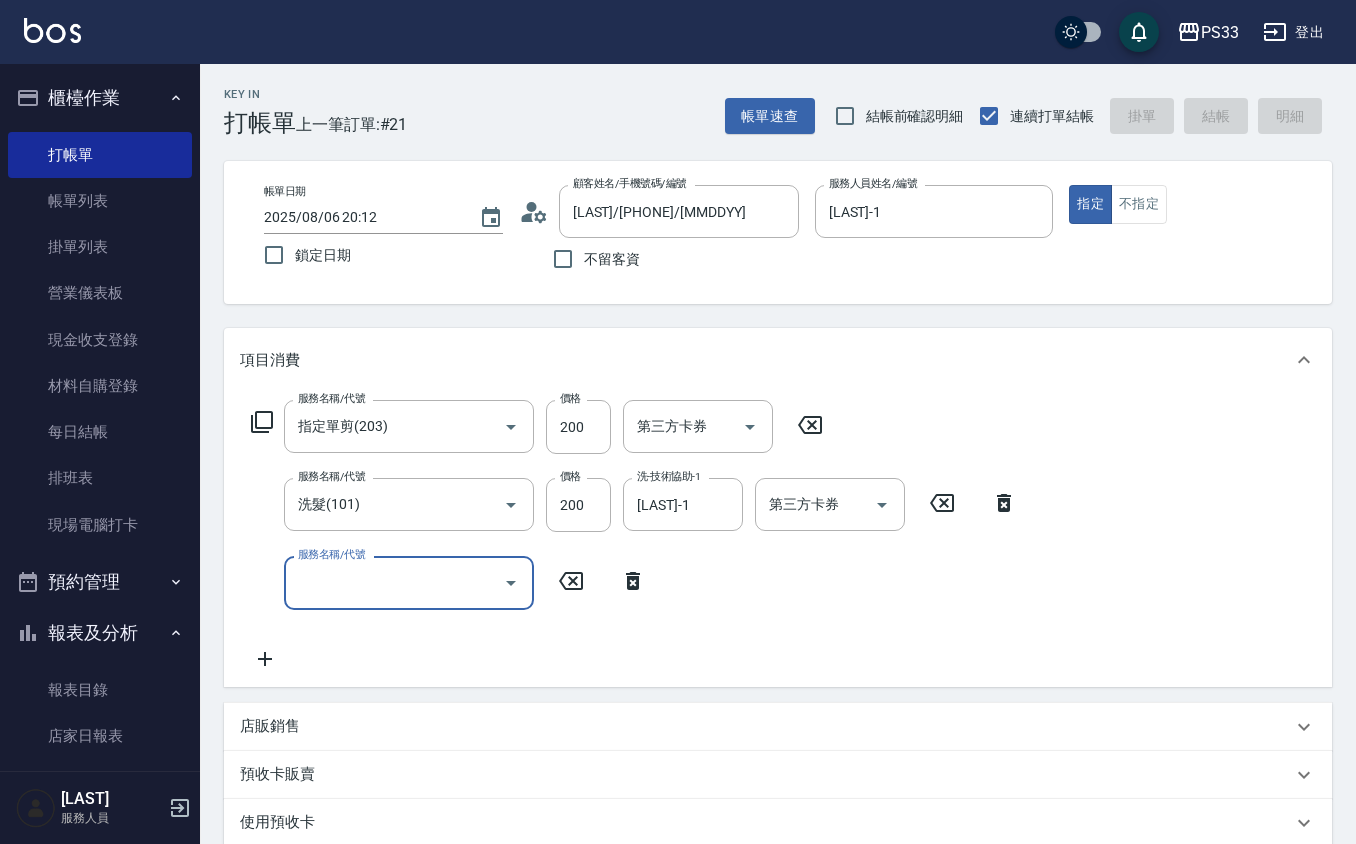 type on "2025/08/06 20:13" 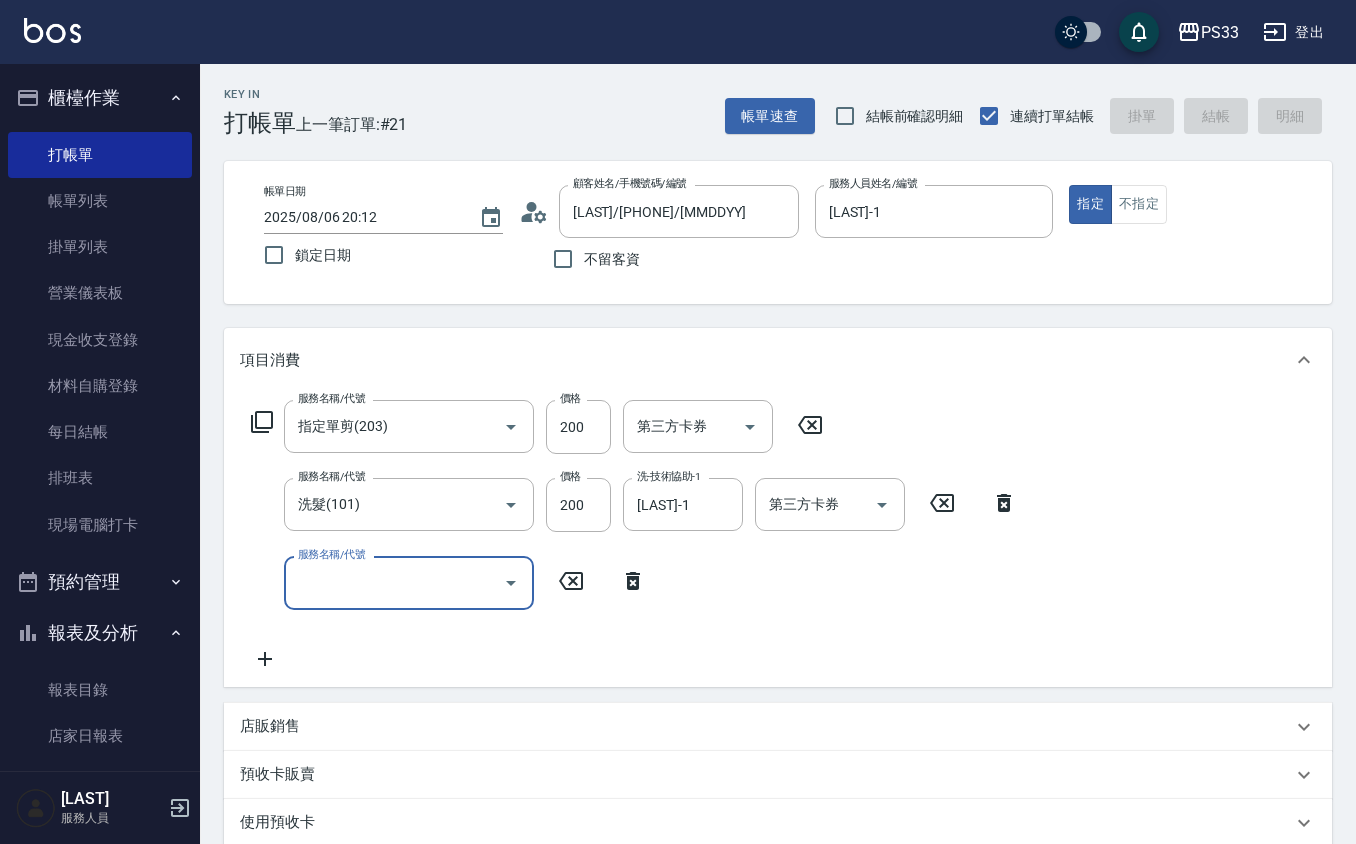 type 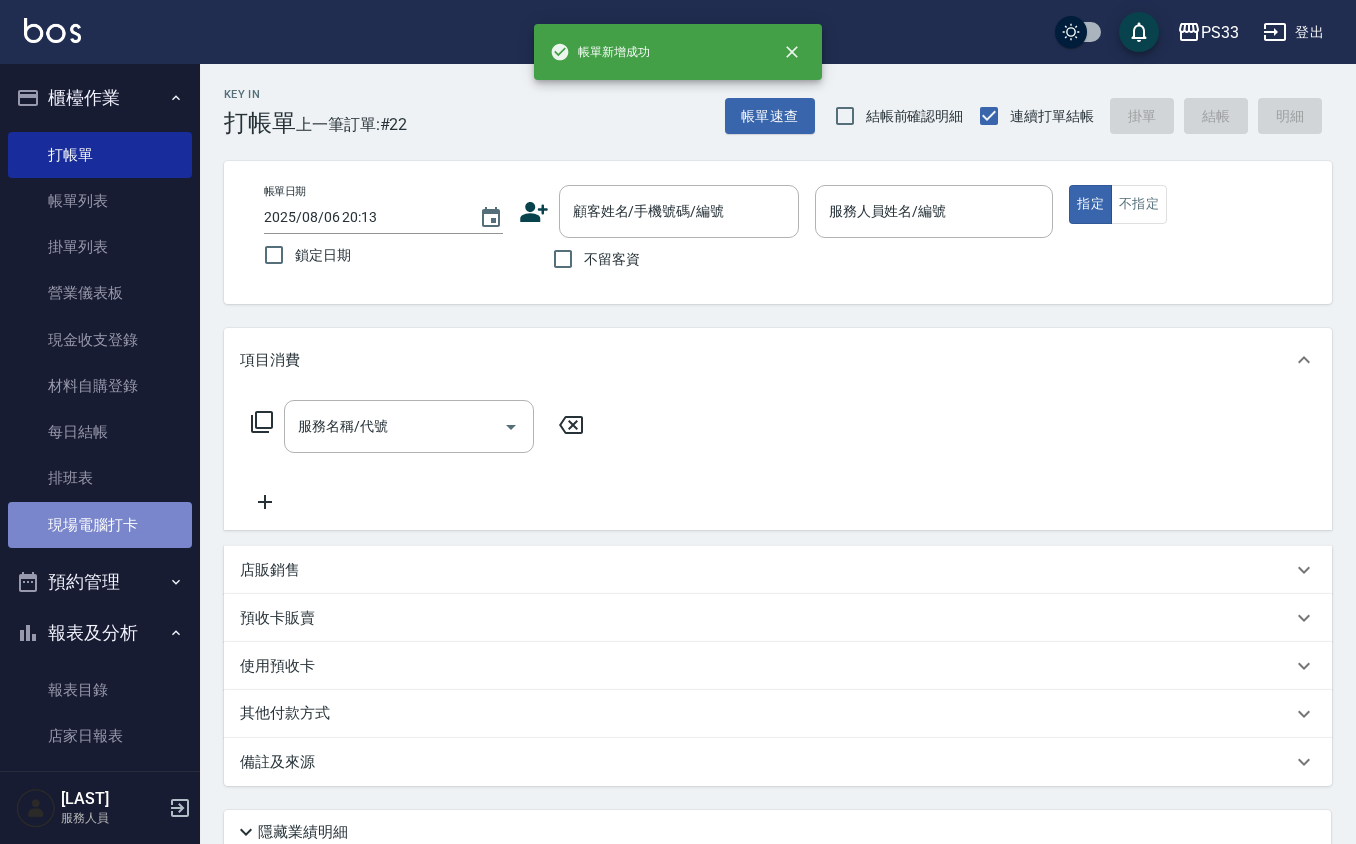 click on "現場電腦打卡" at bounding box center [100, 525] 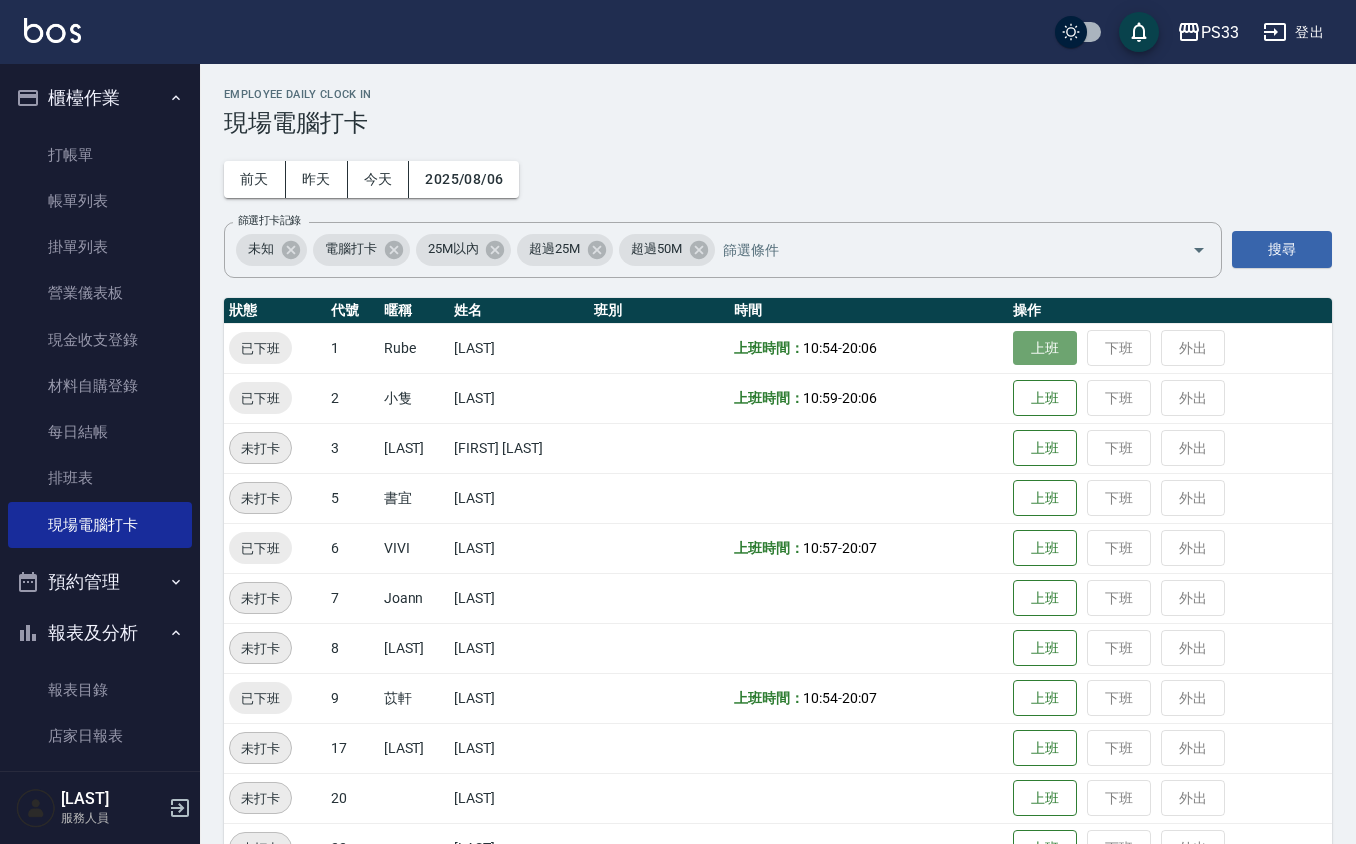 click on "上班" at bounding box center (1045, 348) 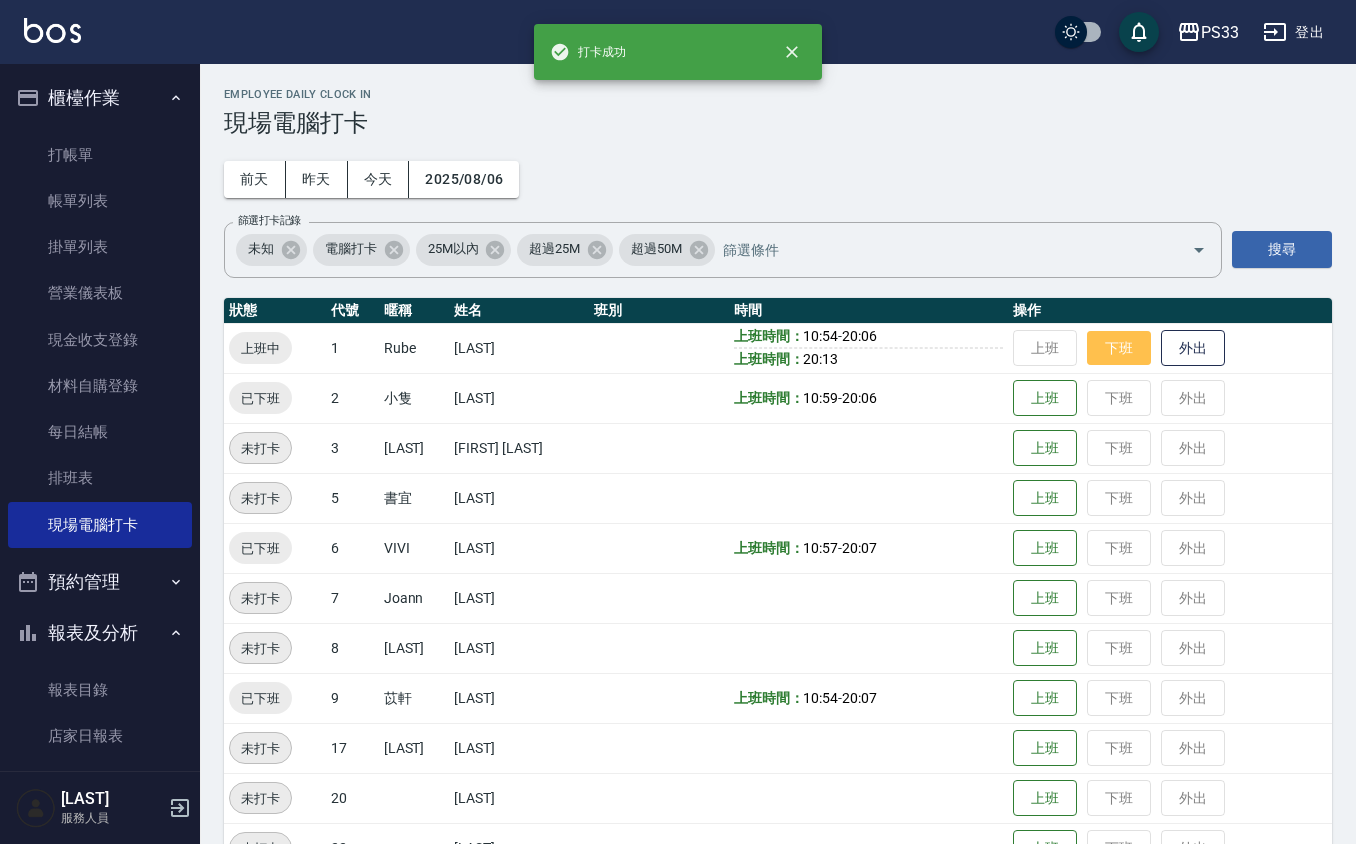 click on "下班" at bounding box center (1119, 348) 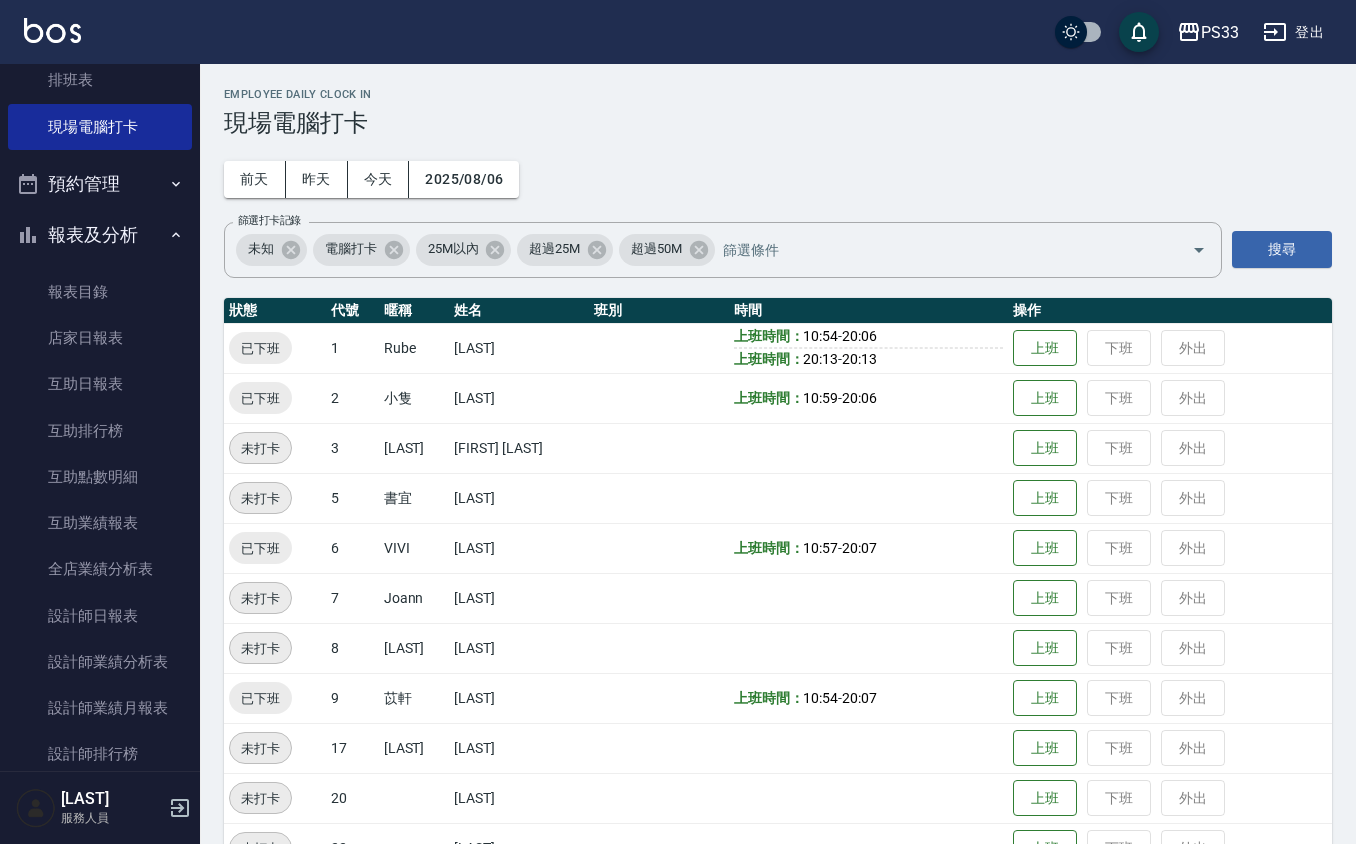 scroll, scrollTop: 400, scrollLeft: 0, axis: vertical 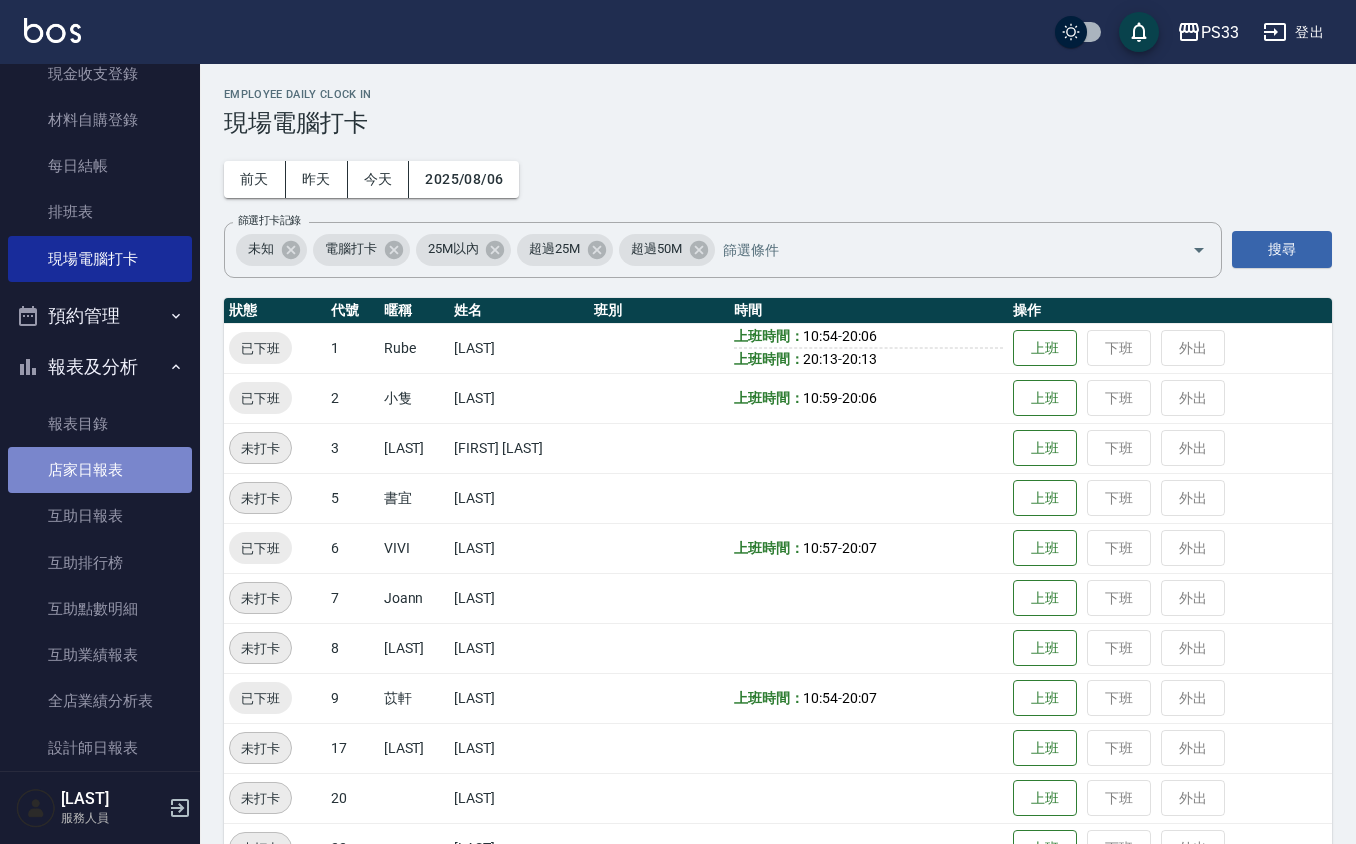 click on "店家日報表" at bounding box center (100, 470) 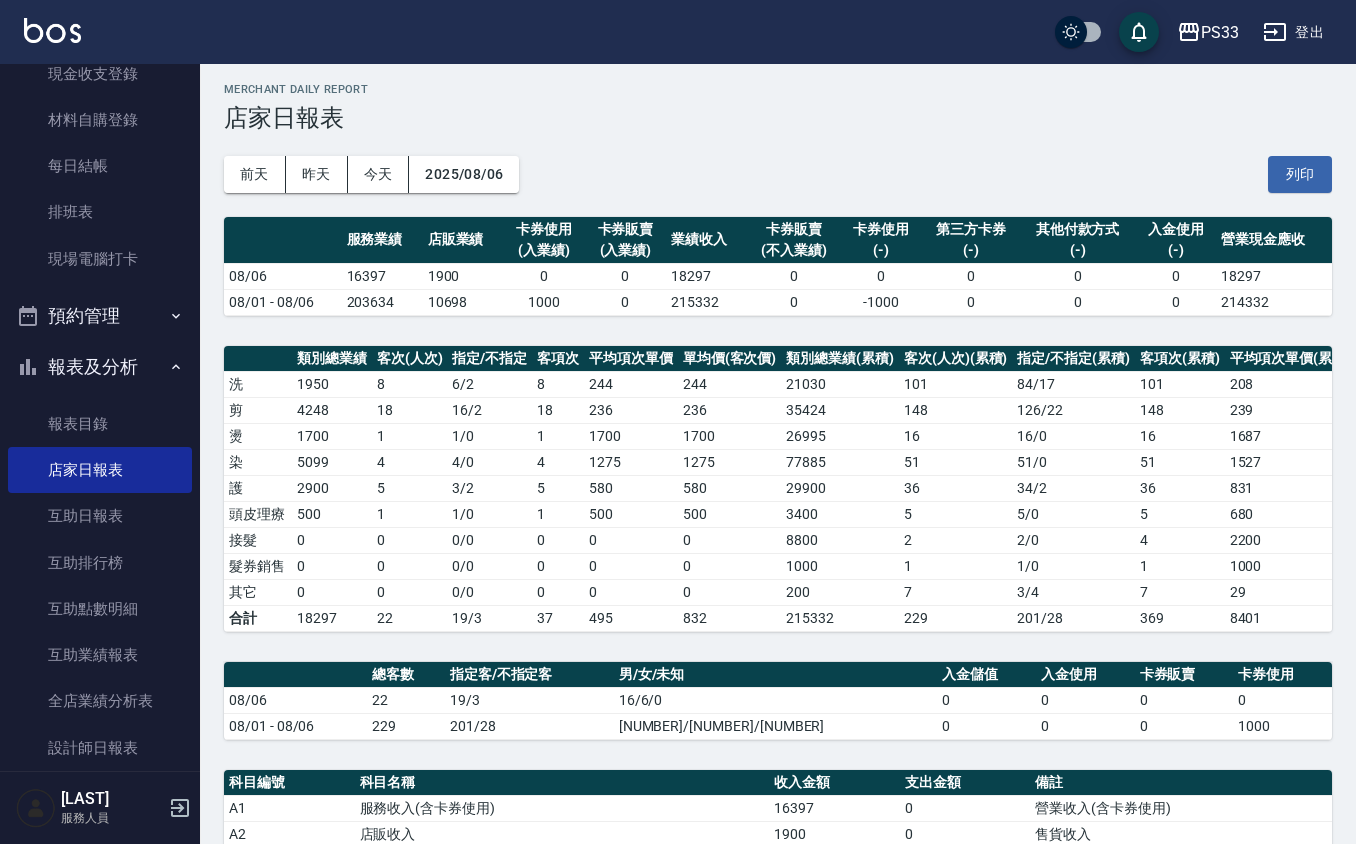 scroll, scrollTop: 0, scrollLeft: 0, axis: both 